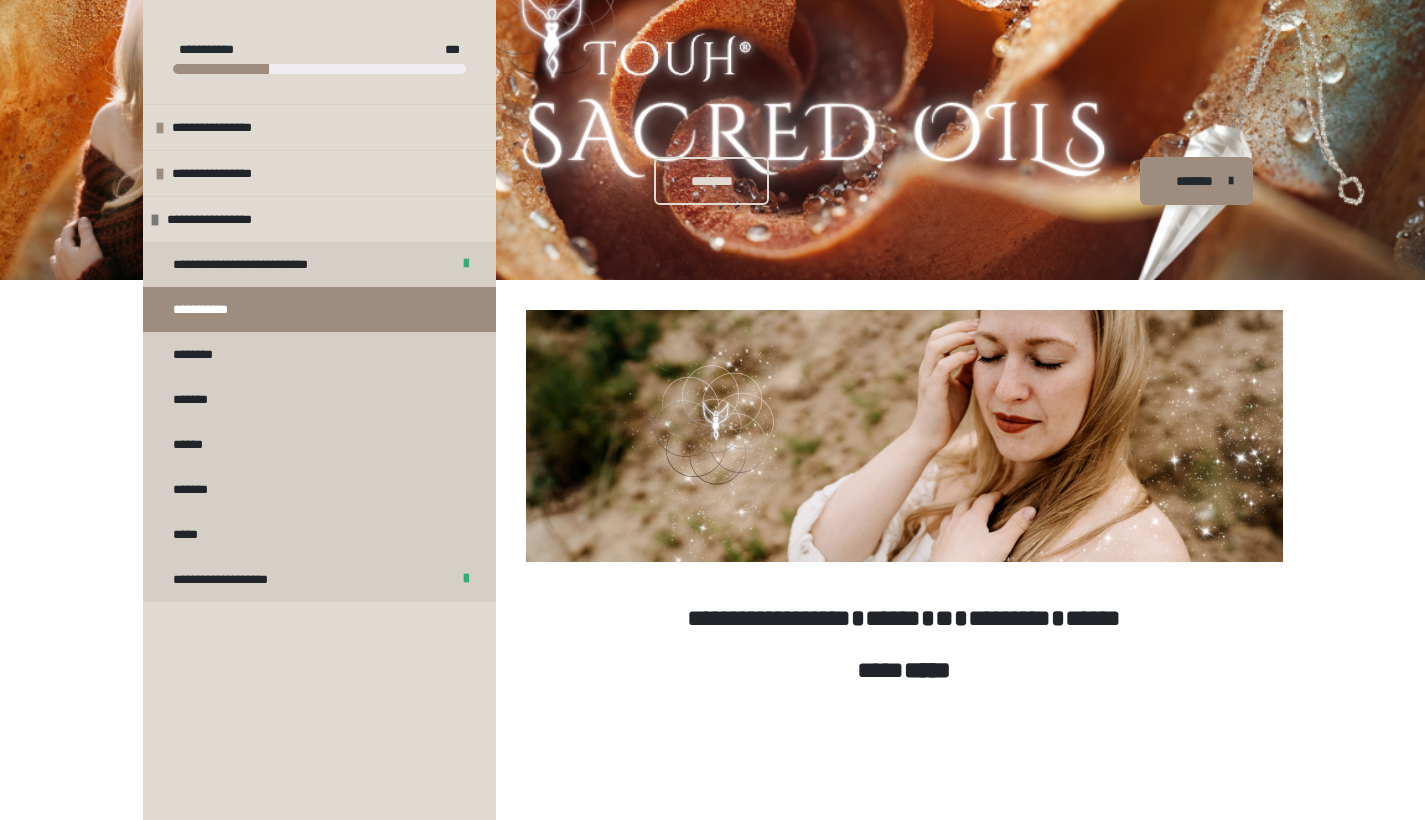 scroll, scrollTop: 948, scrollLeft: 0, axis: vertical 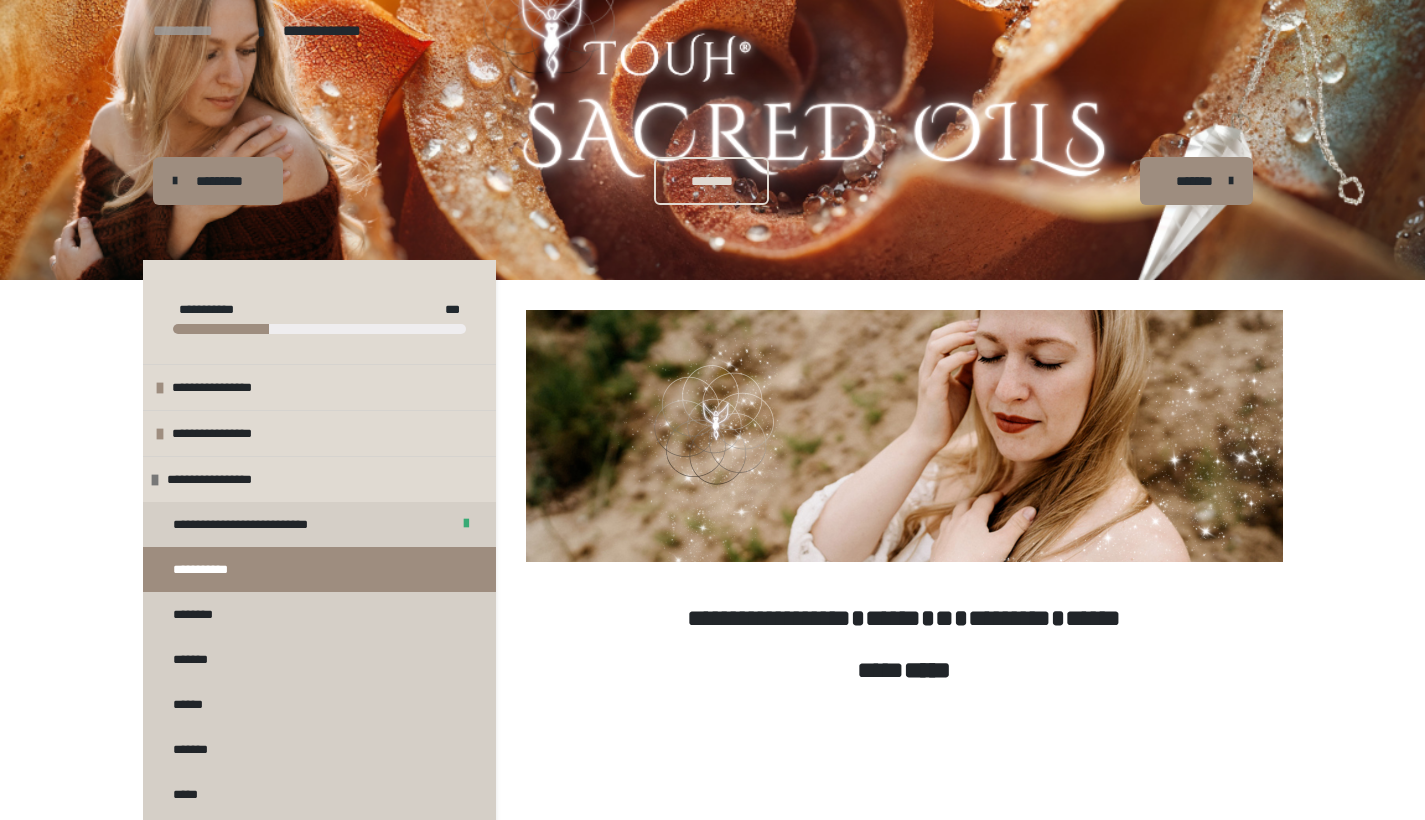 click on "**********" at bounding box center (196, 31) 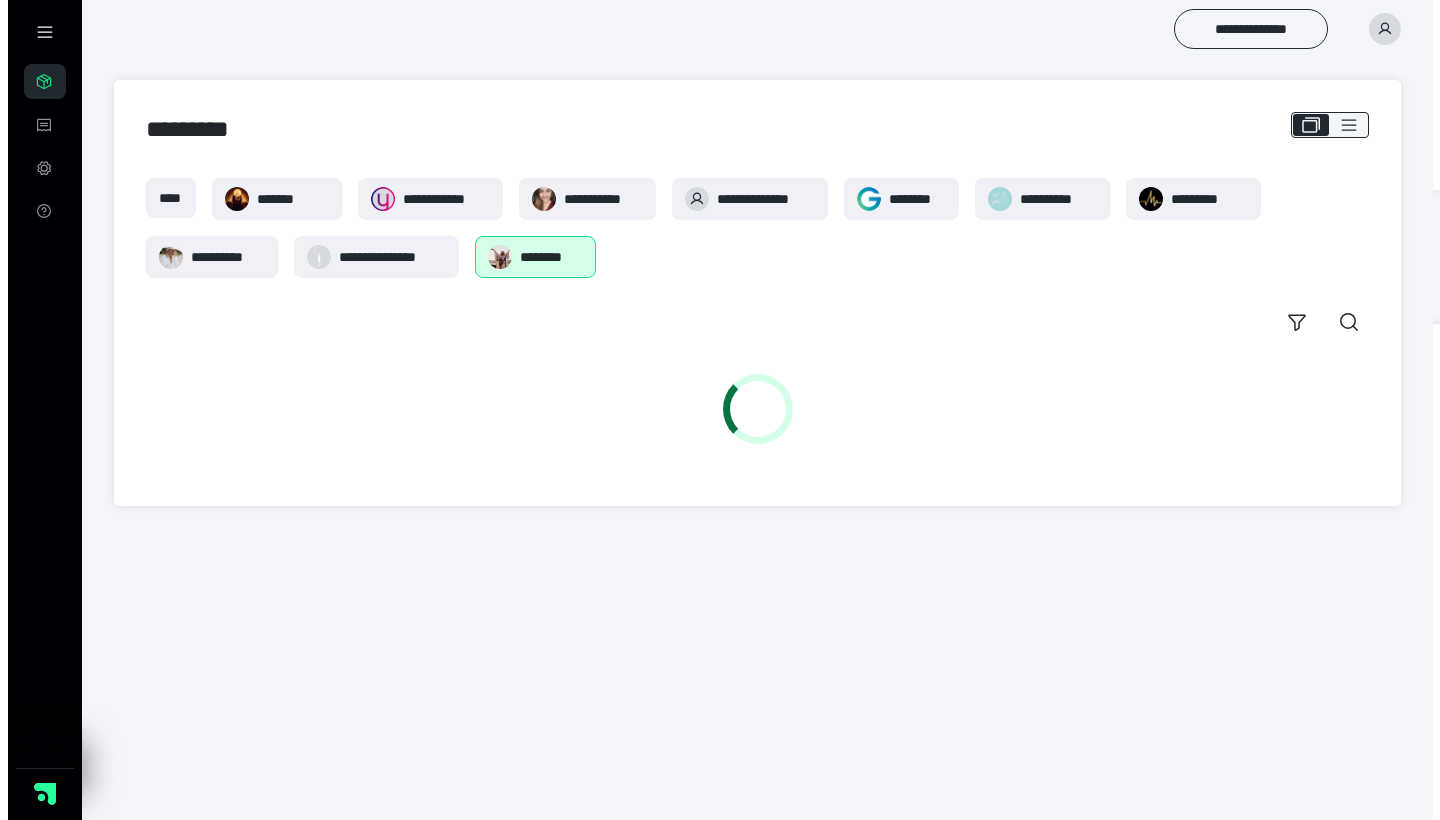 scroll, scrollTop: 0, scrollLeft: 0, axis: both 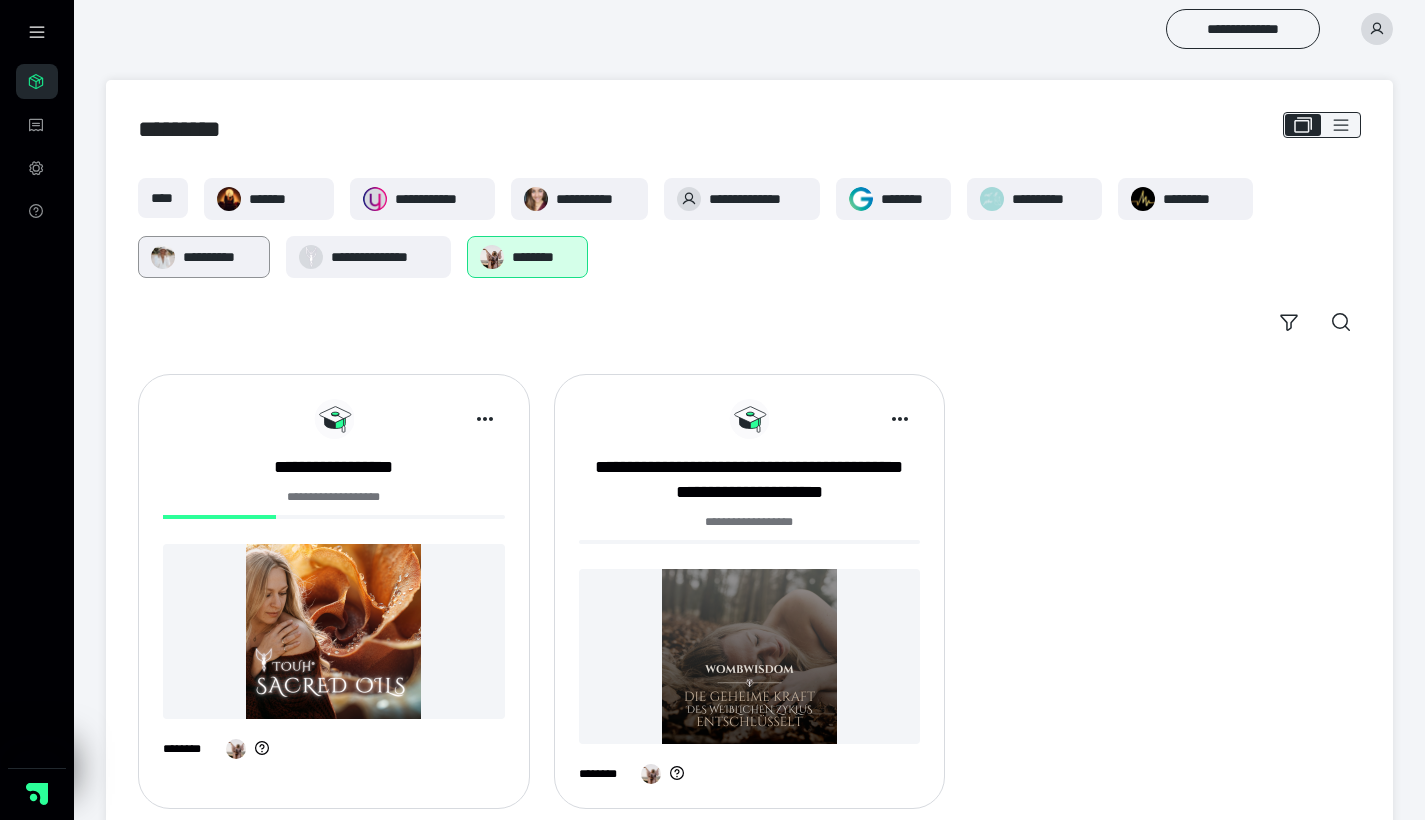 click on "**********" at bounding box center [220, 257] 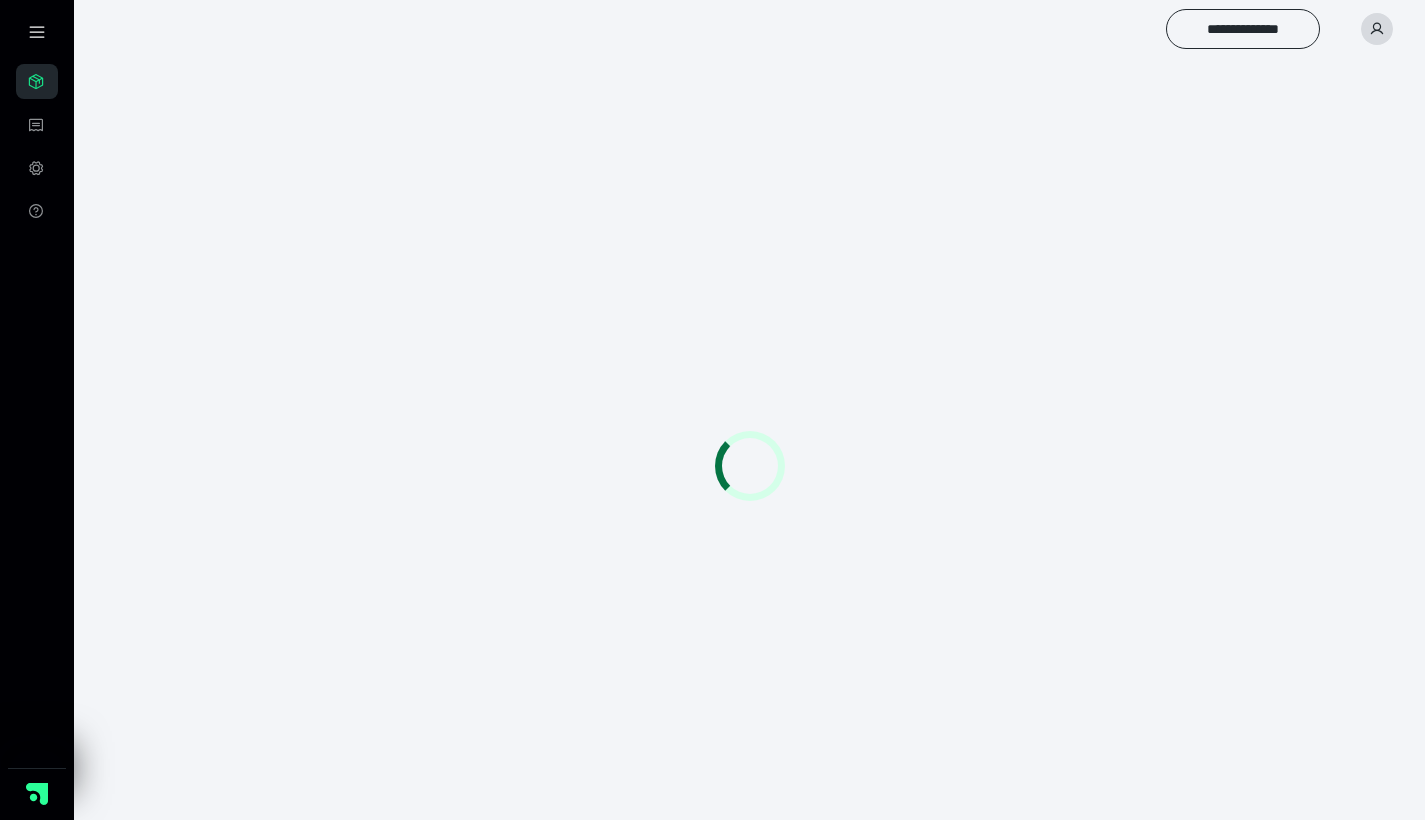 scroll, scrollTop: 0, scrollLeft: 0, axis: both 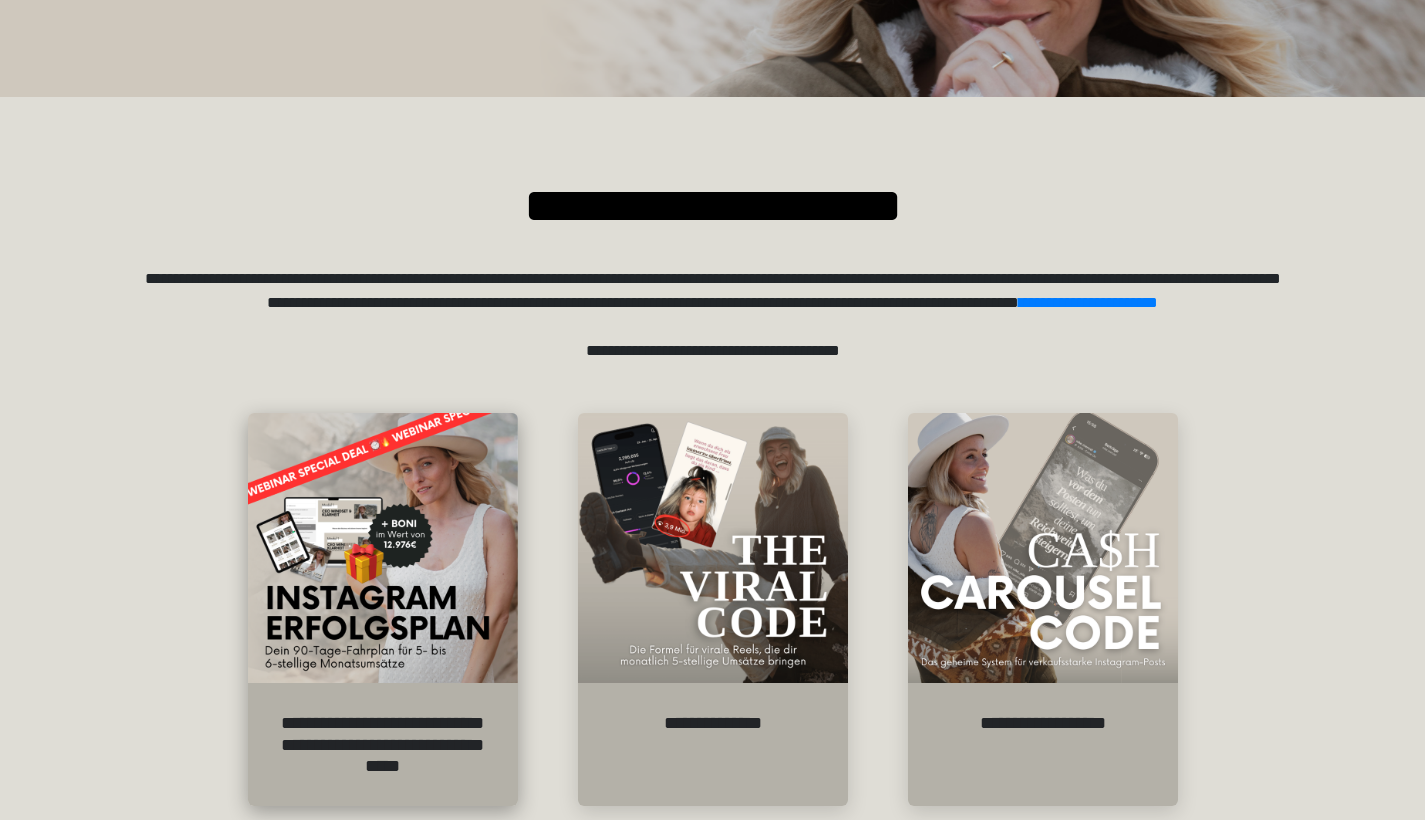 click at bounding box center (383, 548) 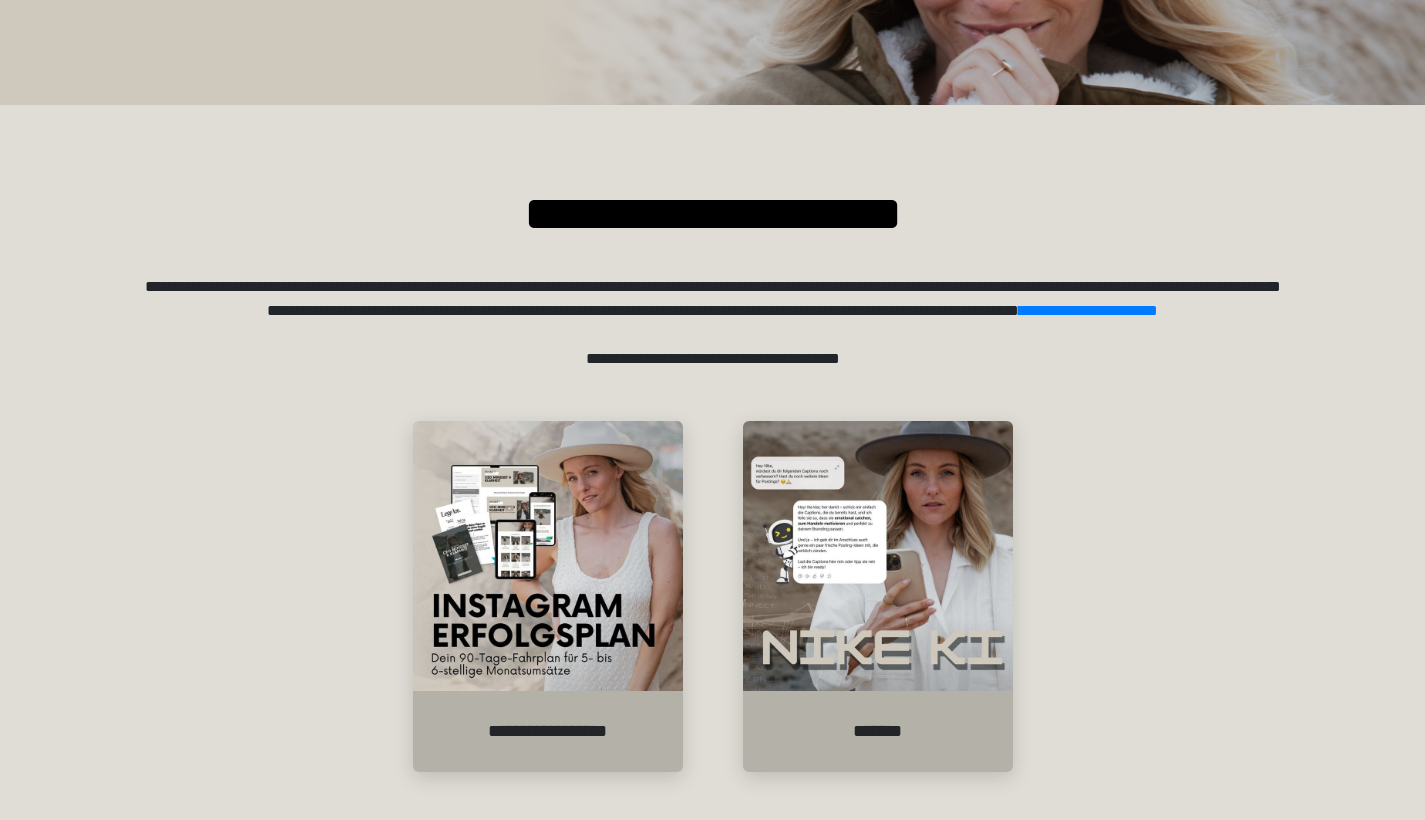 scroll, scrollTop: 233, scrollLeft: 0, axis: vertical 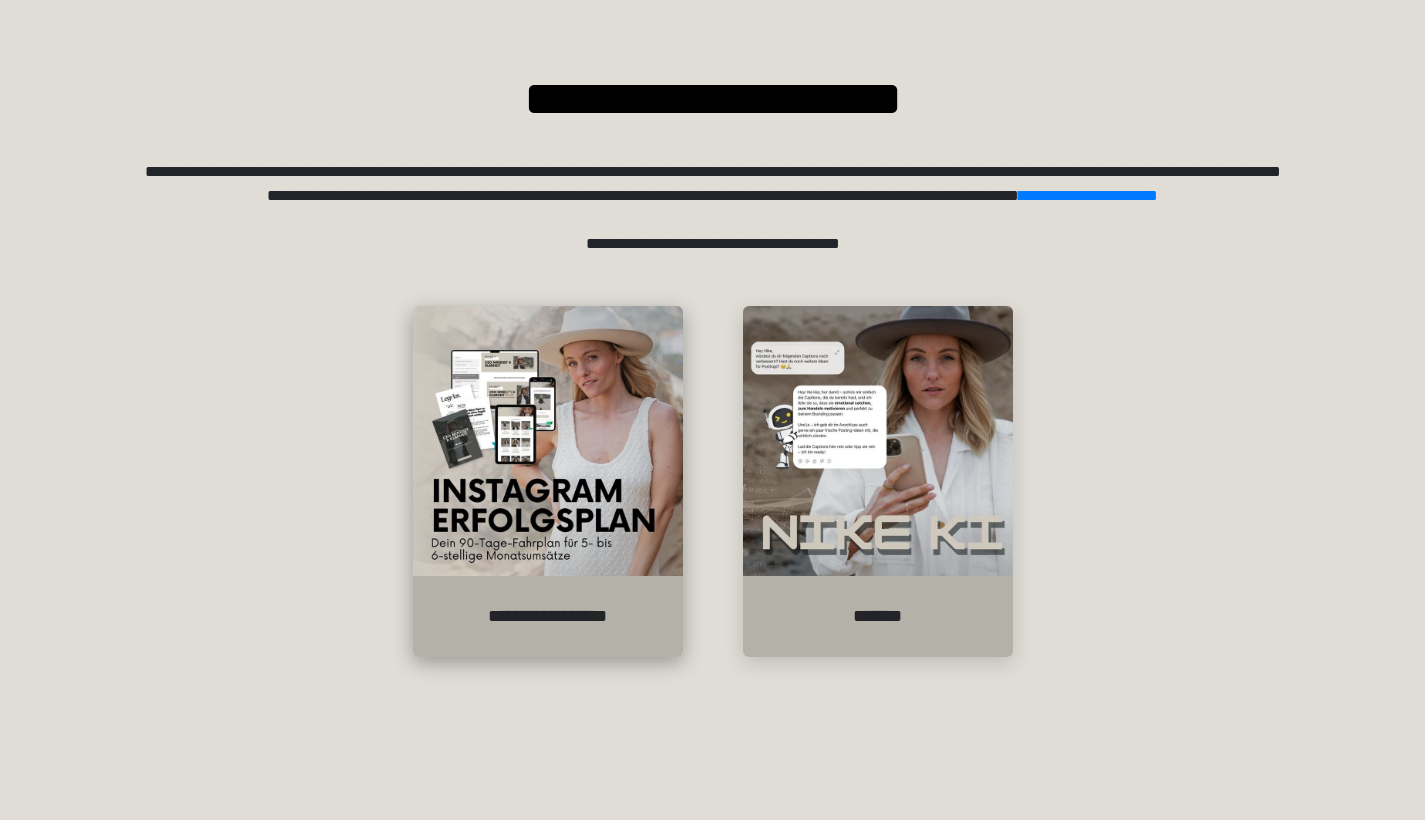 click at bounding box center [548, 441] 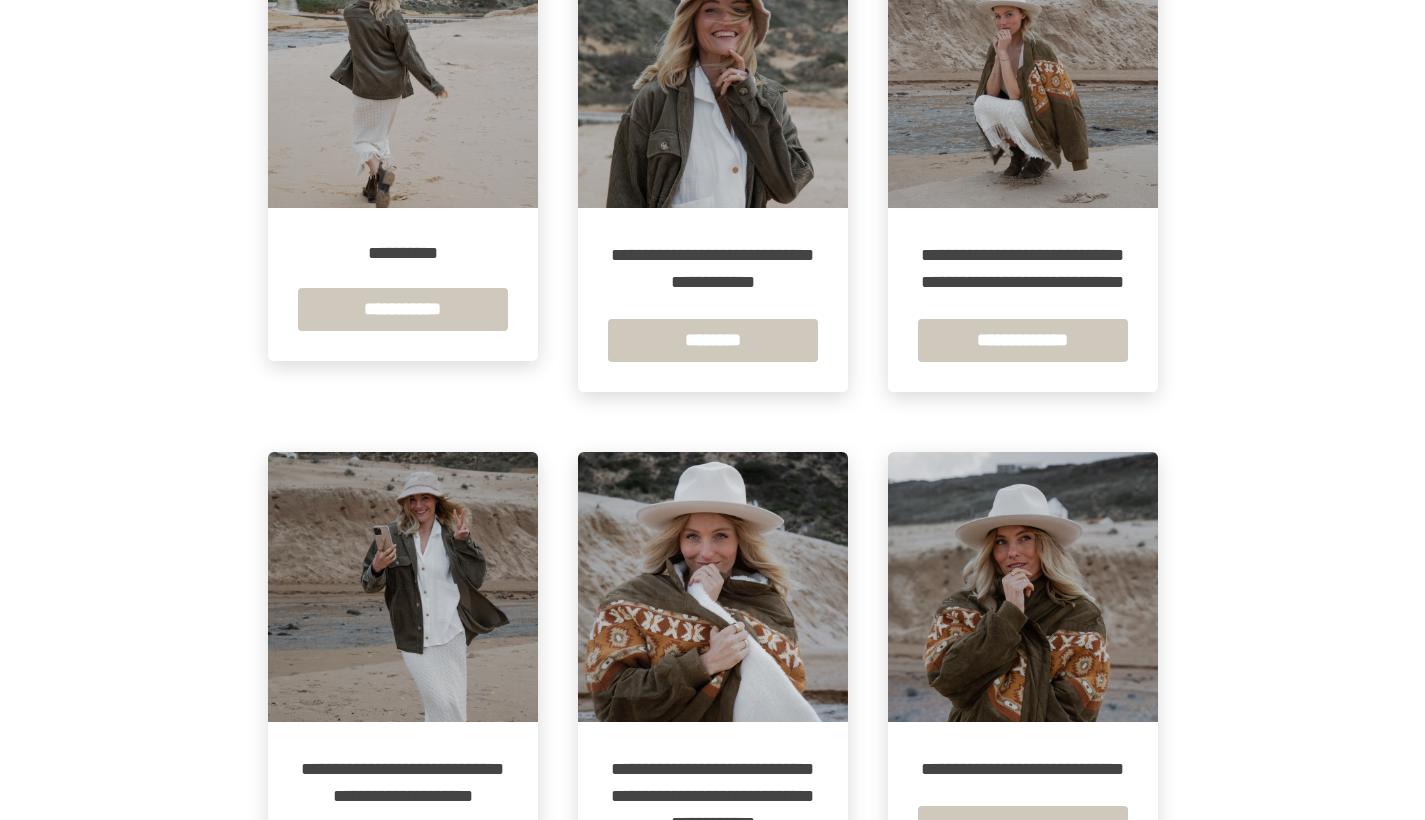 scroll, scrollTop: 408, scrollLeft: 0, axis: vertical 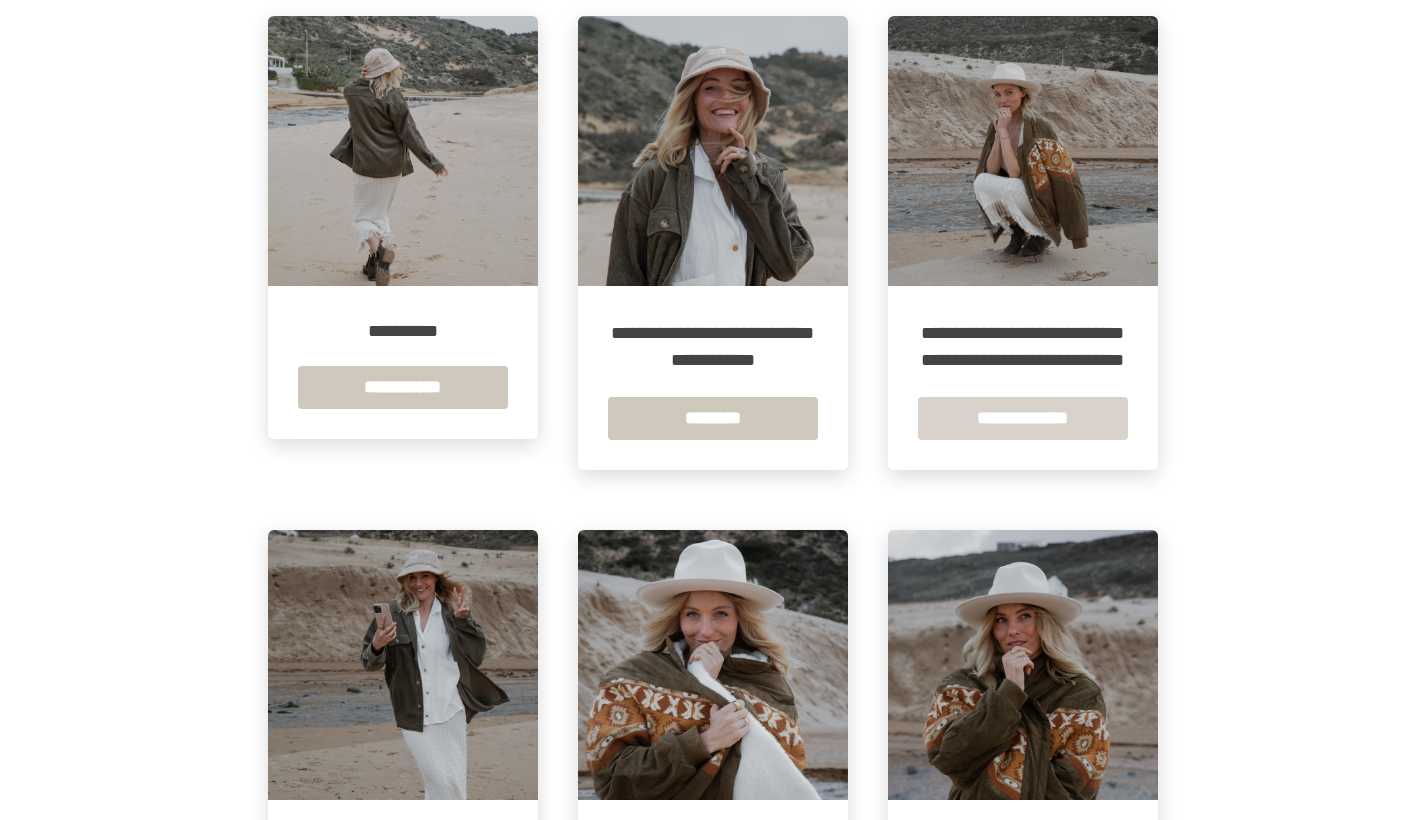 click on "**********" at bounding box center (1023, 418) 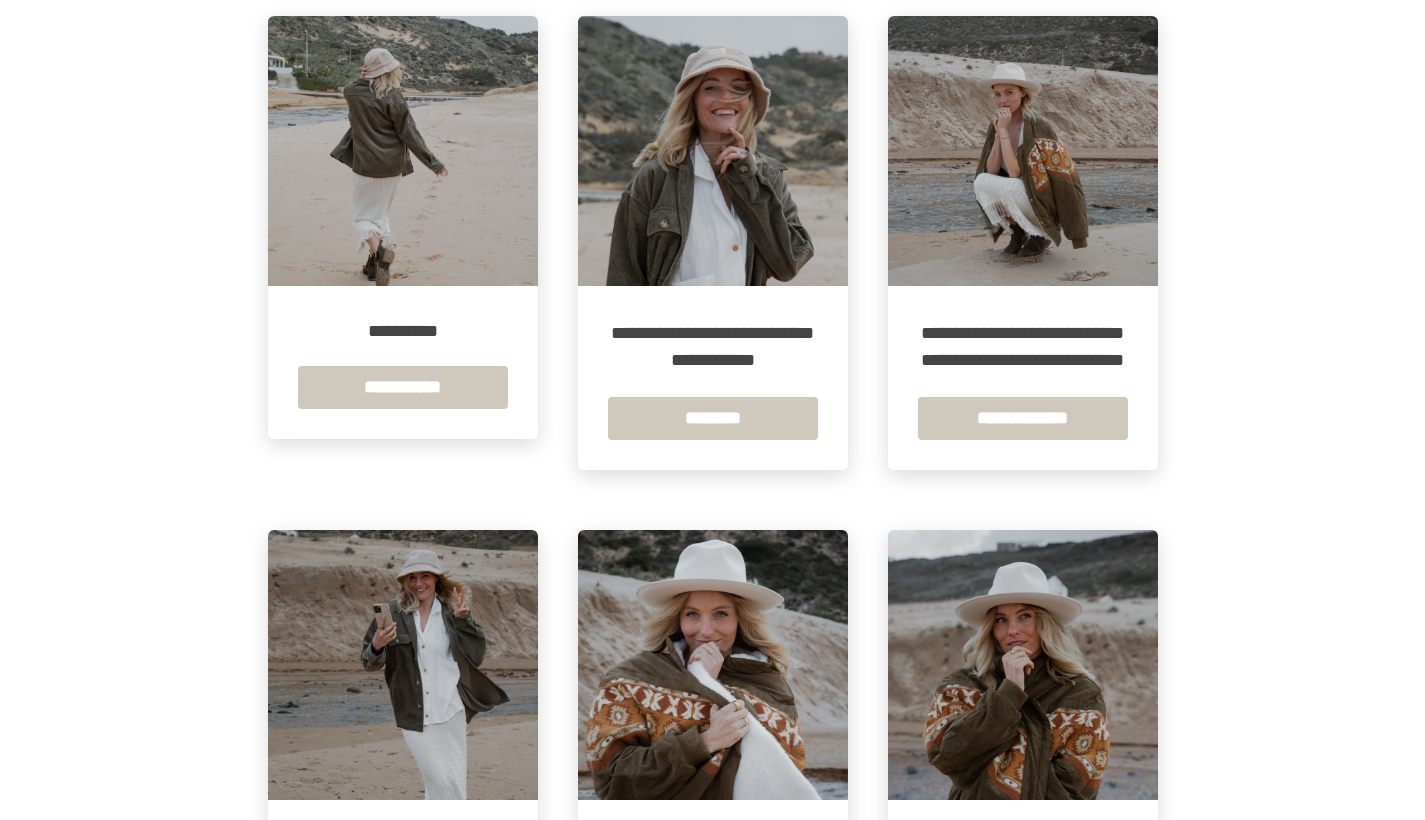 scroll, scrollTop: 0, scrollLeft: 0, axis: both 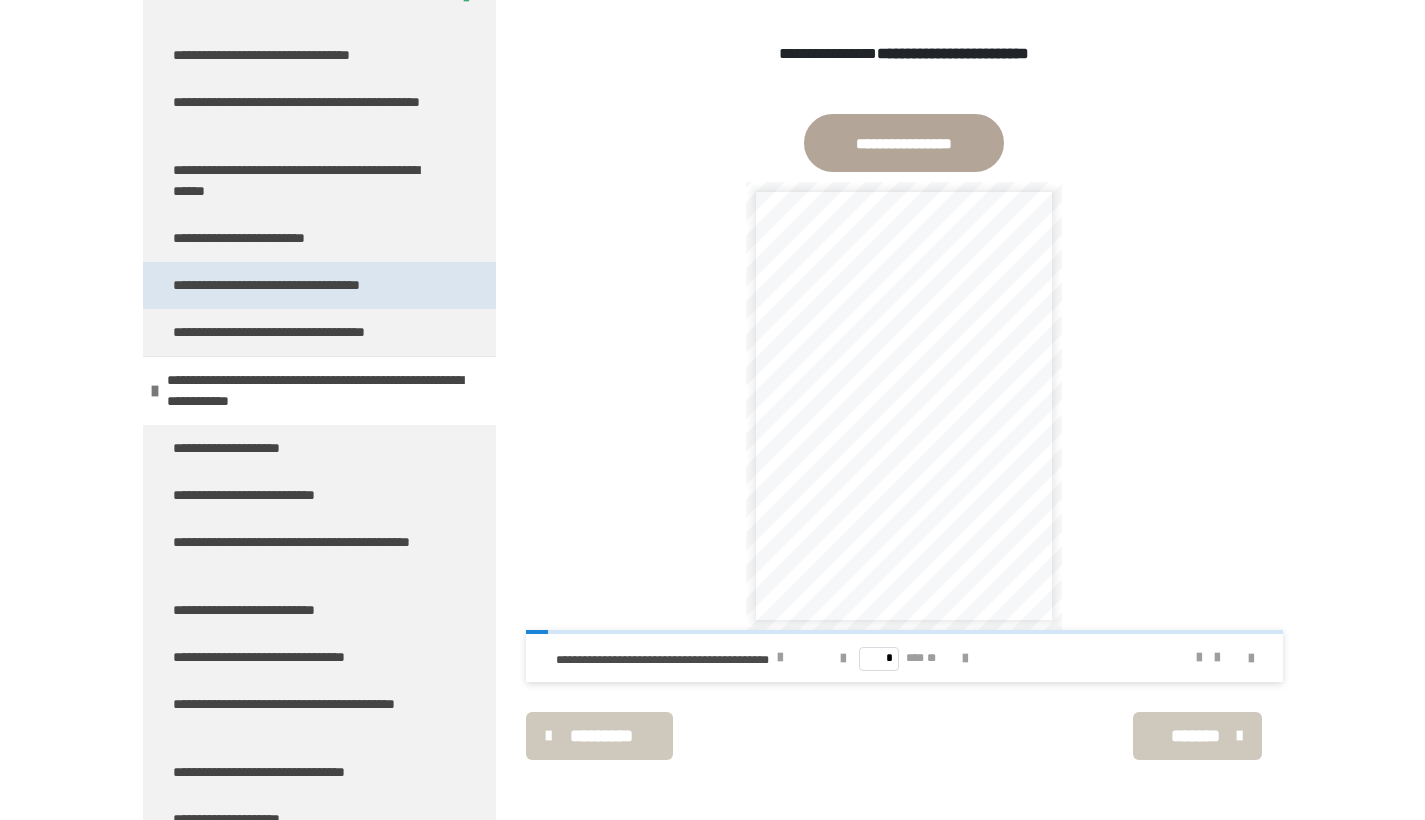 click on "**********" at bounding box center [300, 285] 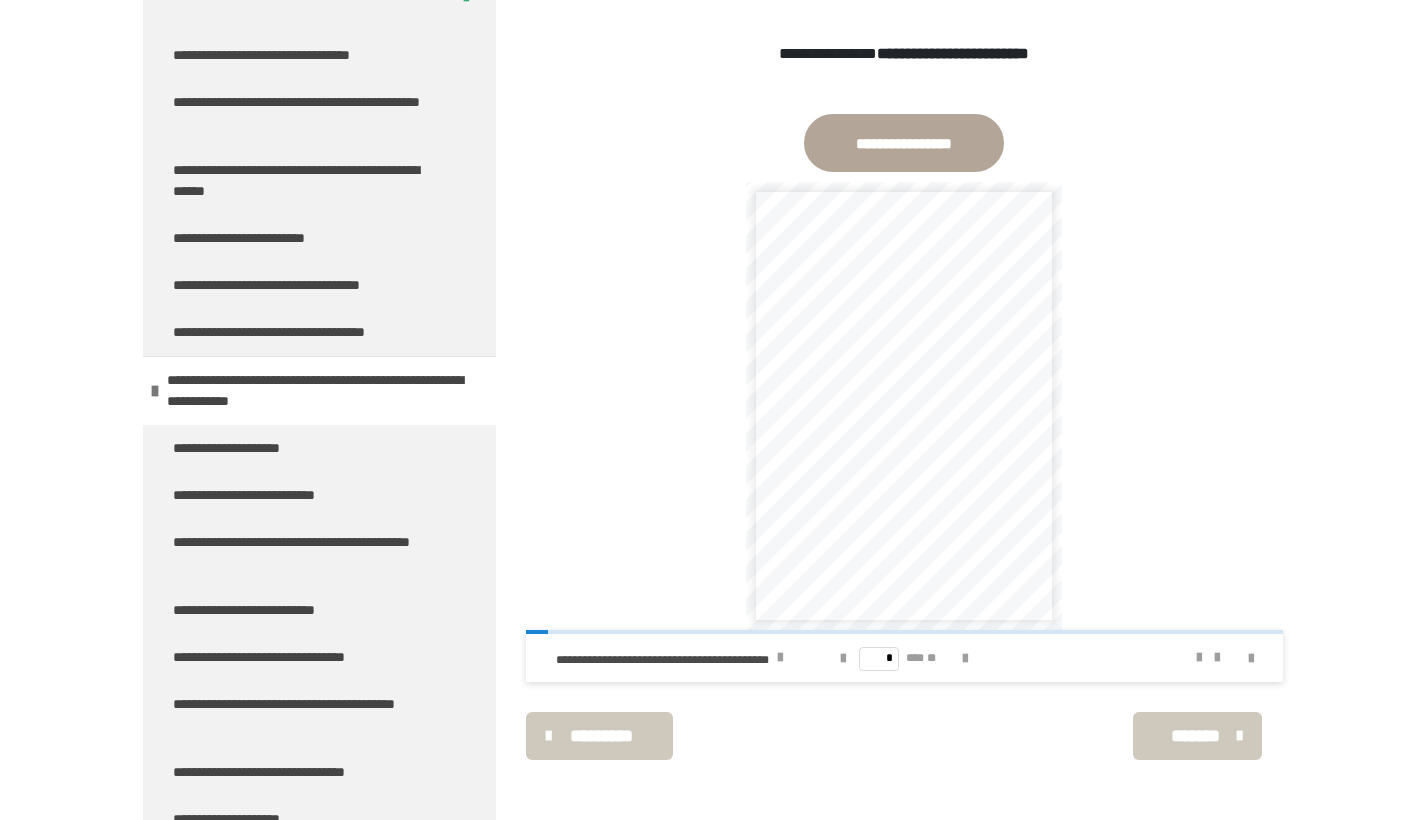 scroll, scrollTop: 270, scrollLeft: 0, axis: vertical 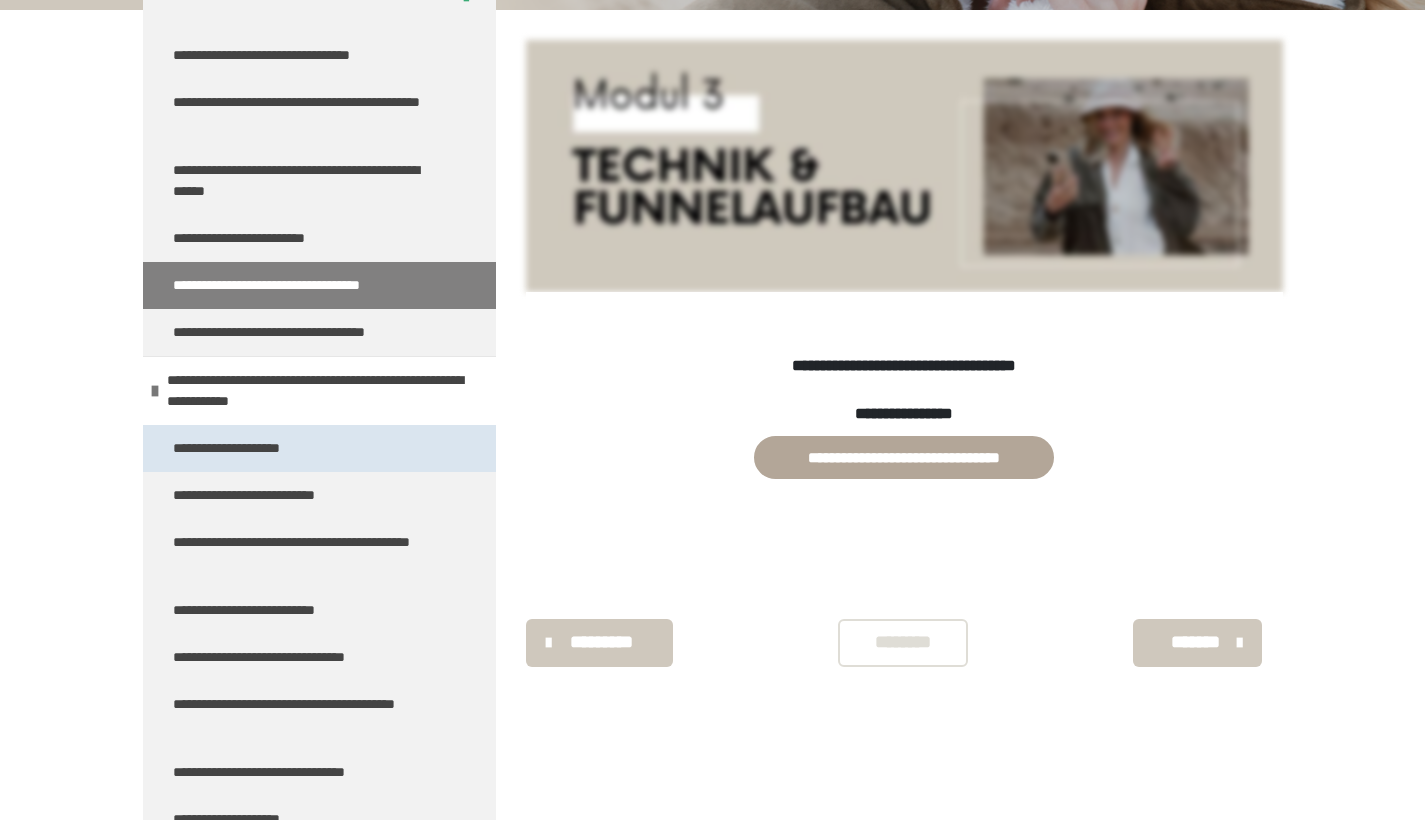 click on "**********" at bounding box center (319, 448) 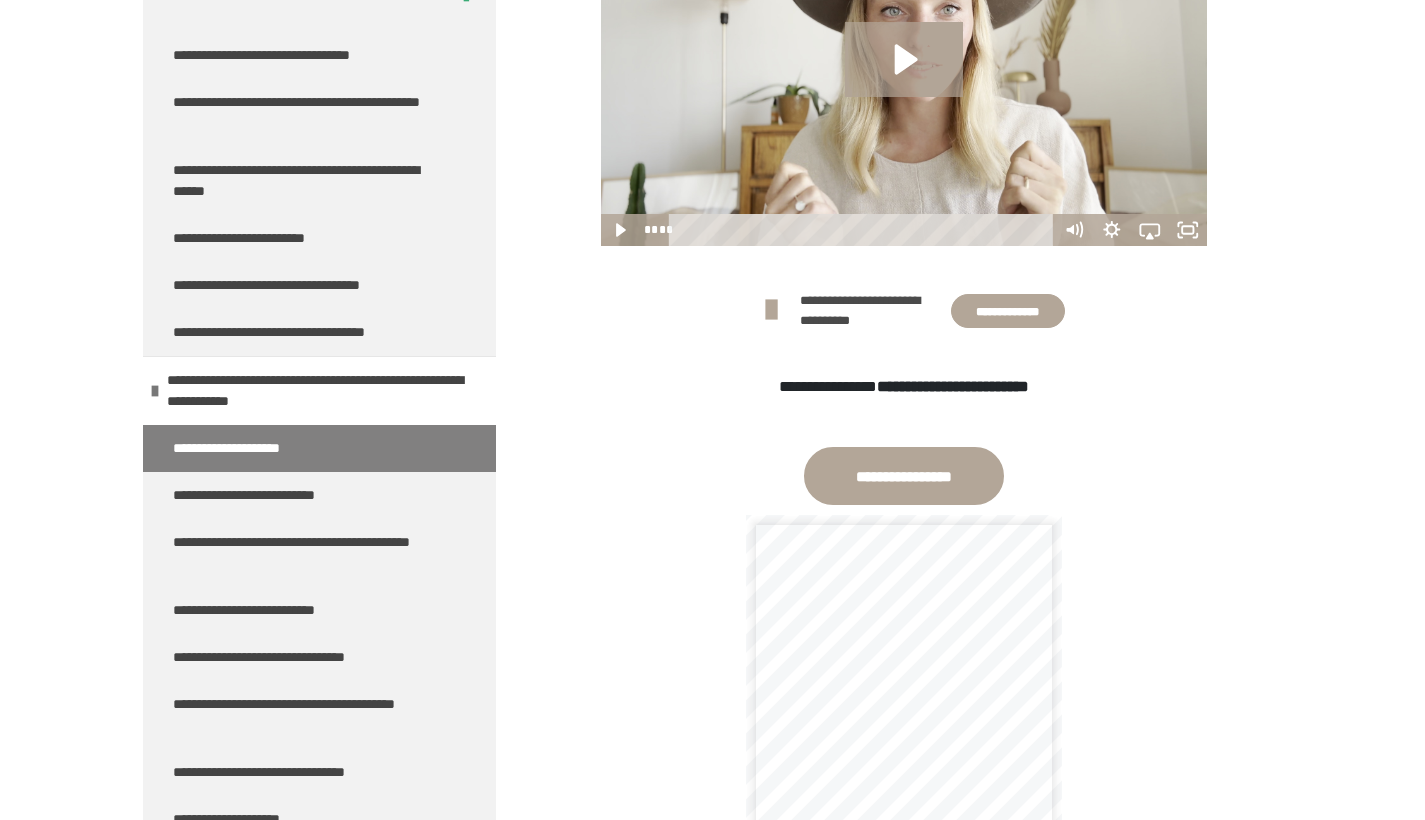 scroll, scrollTop: 526, scrollLeft: 0, axis: vertical 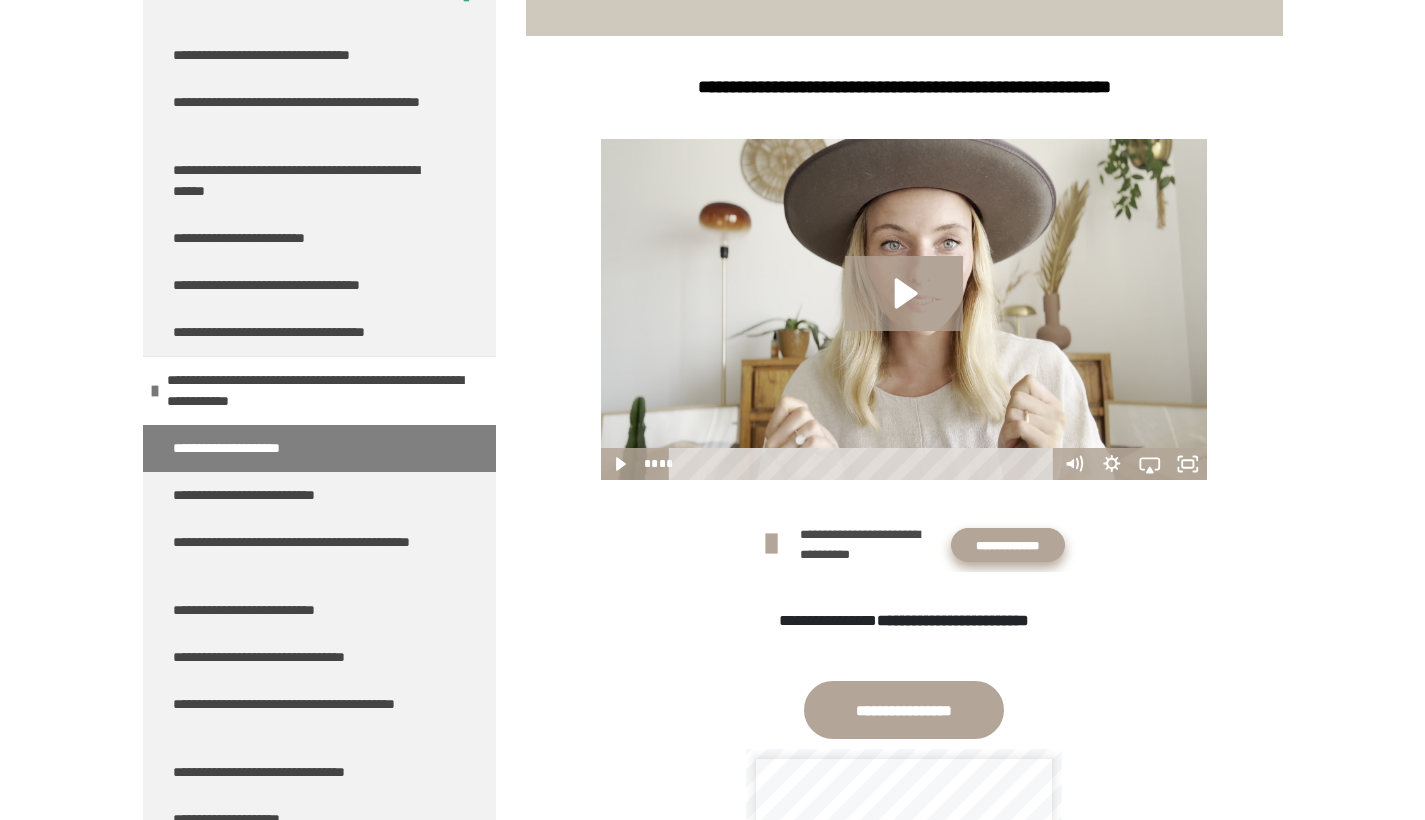 click on "**********" at bounding box center [1007, 545] 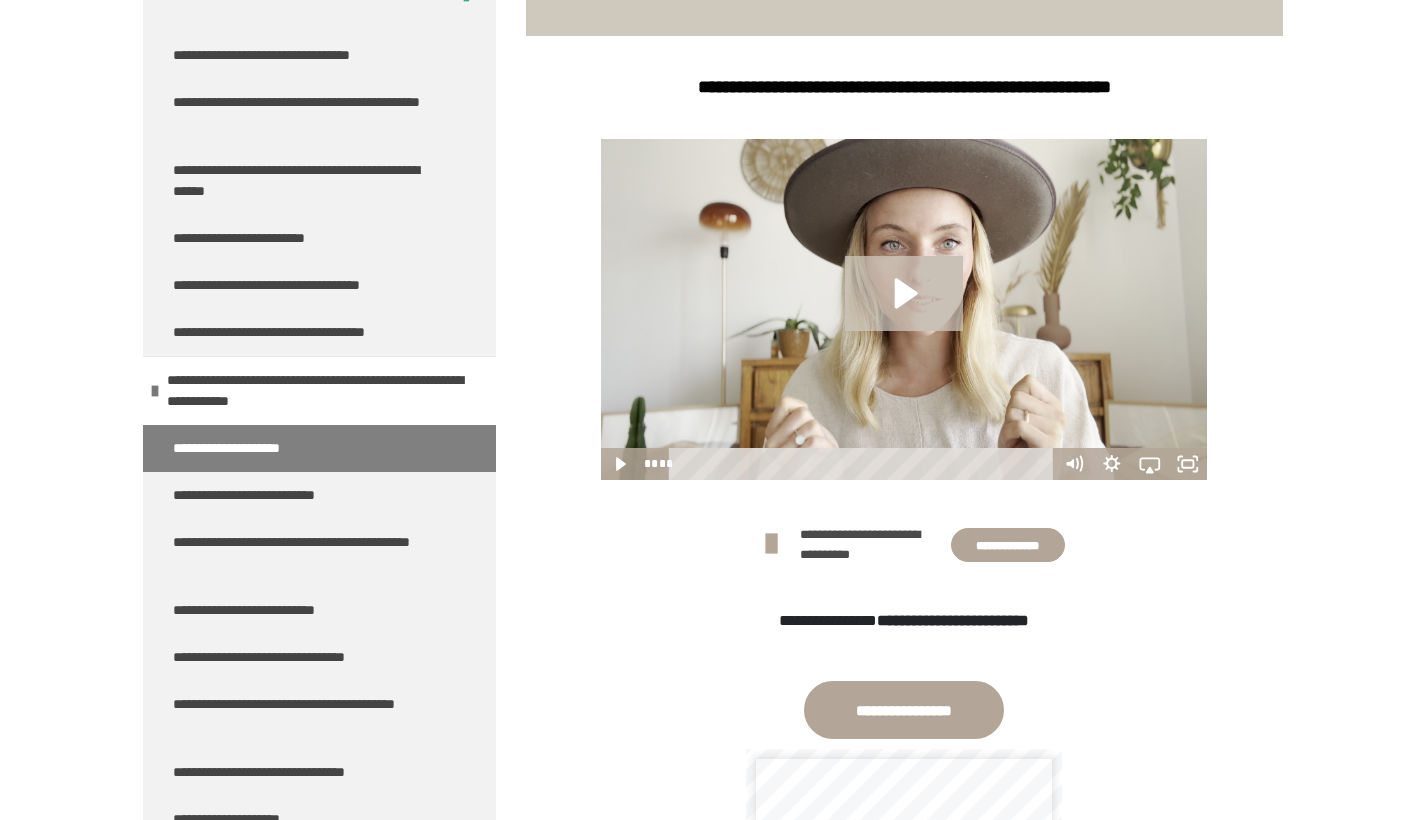 click 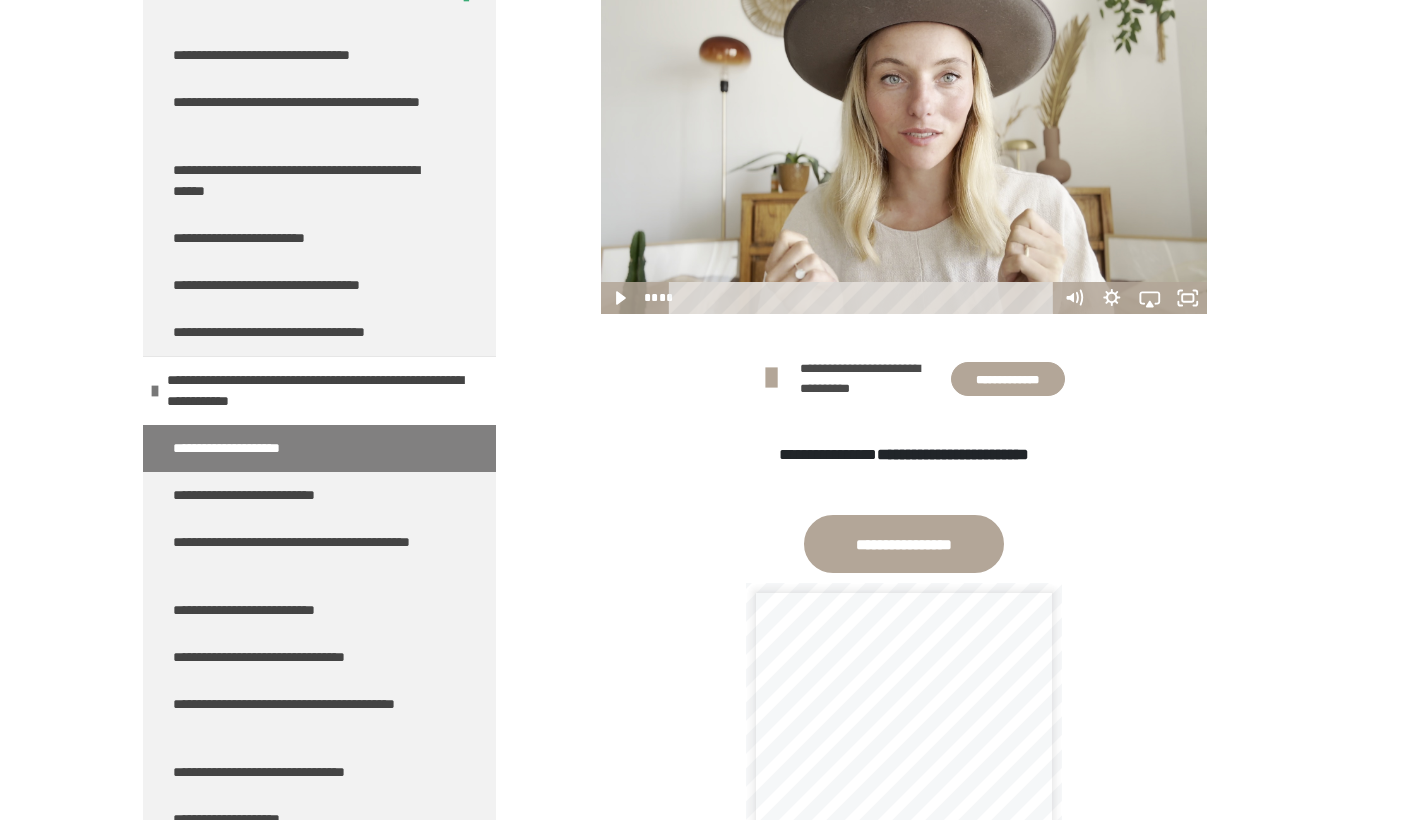 scroll, scrollTop: 496, scrollLeft: 0, axis: vertical 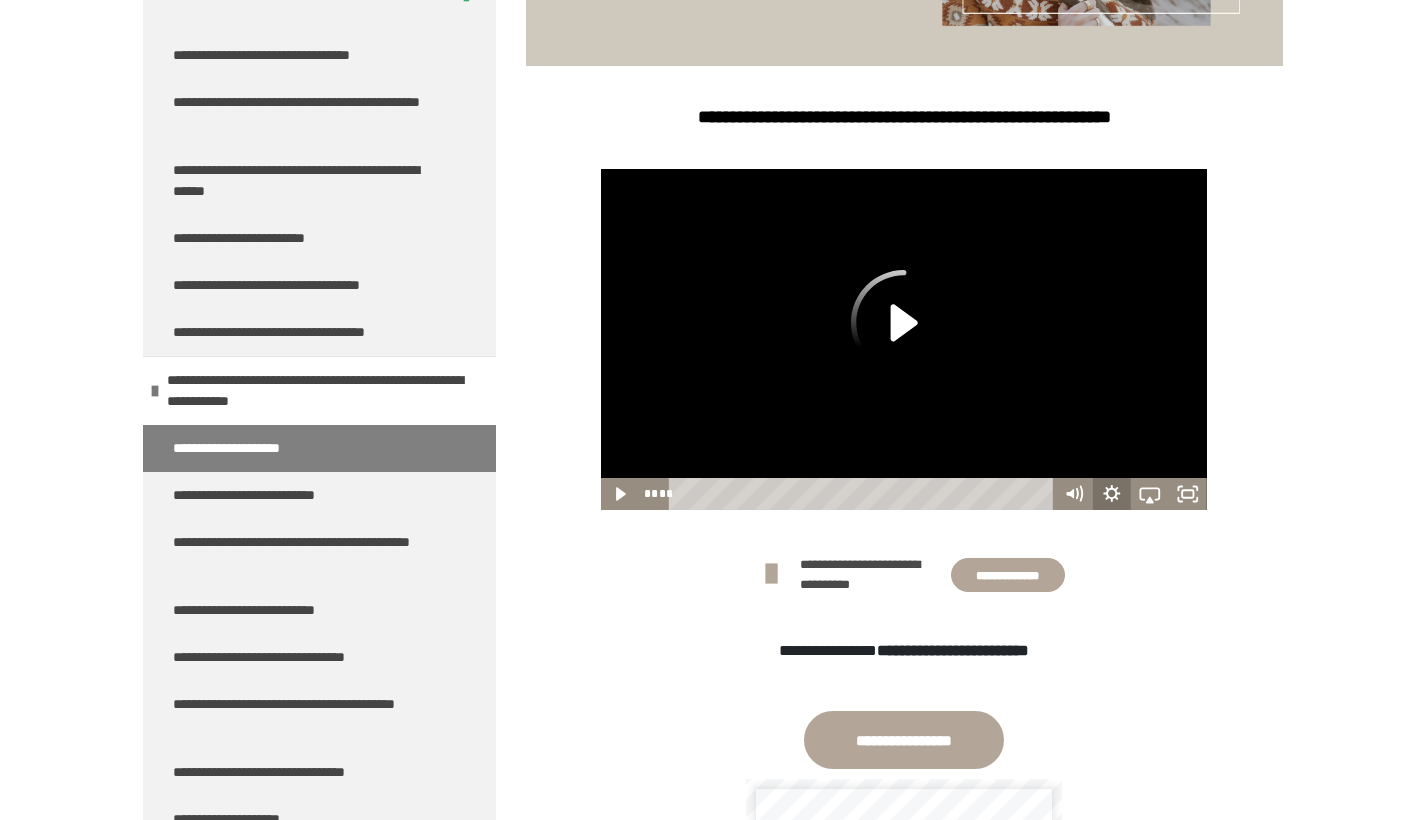 click 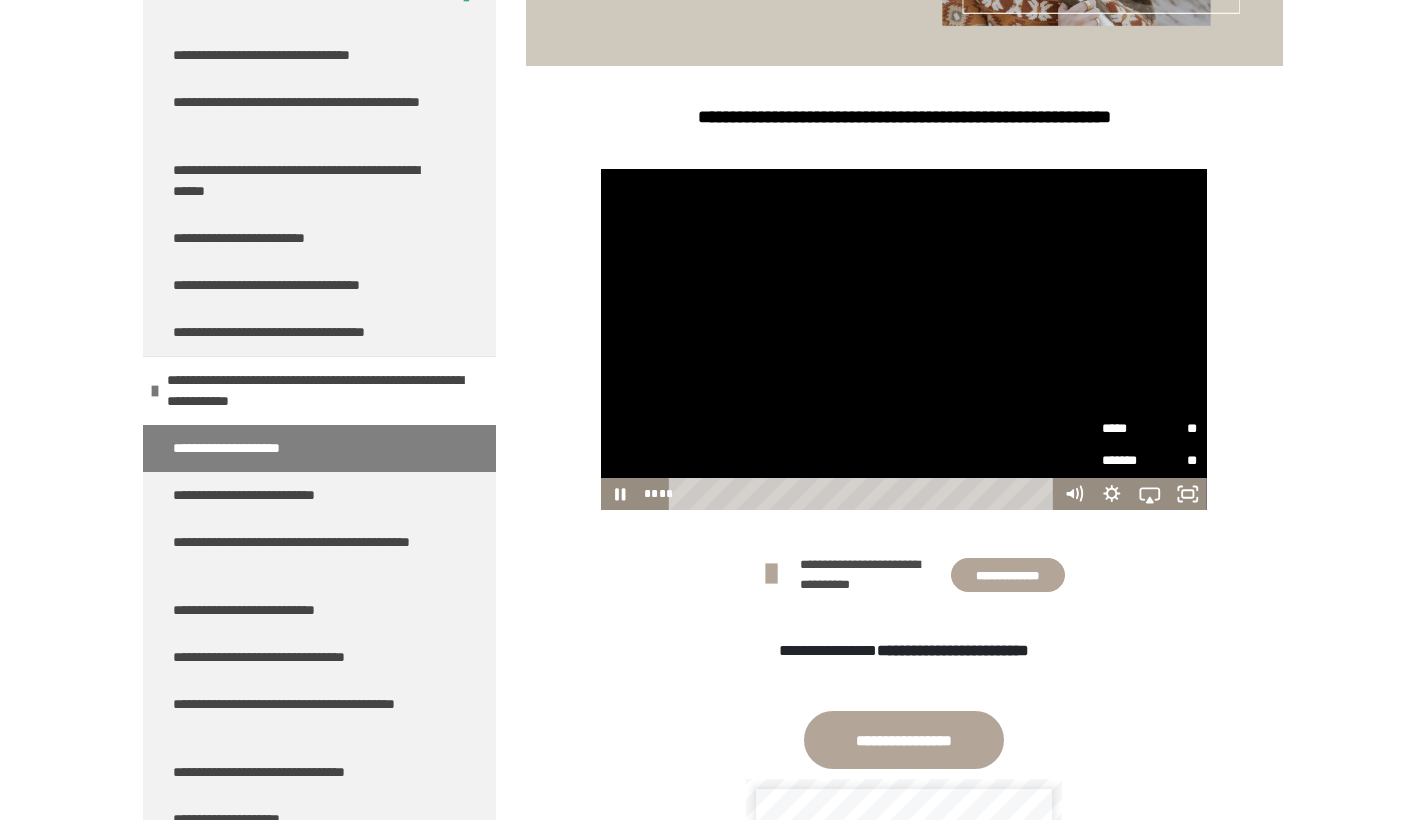 click on "**" at bounding box center (1174, 429) 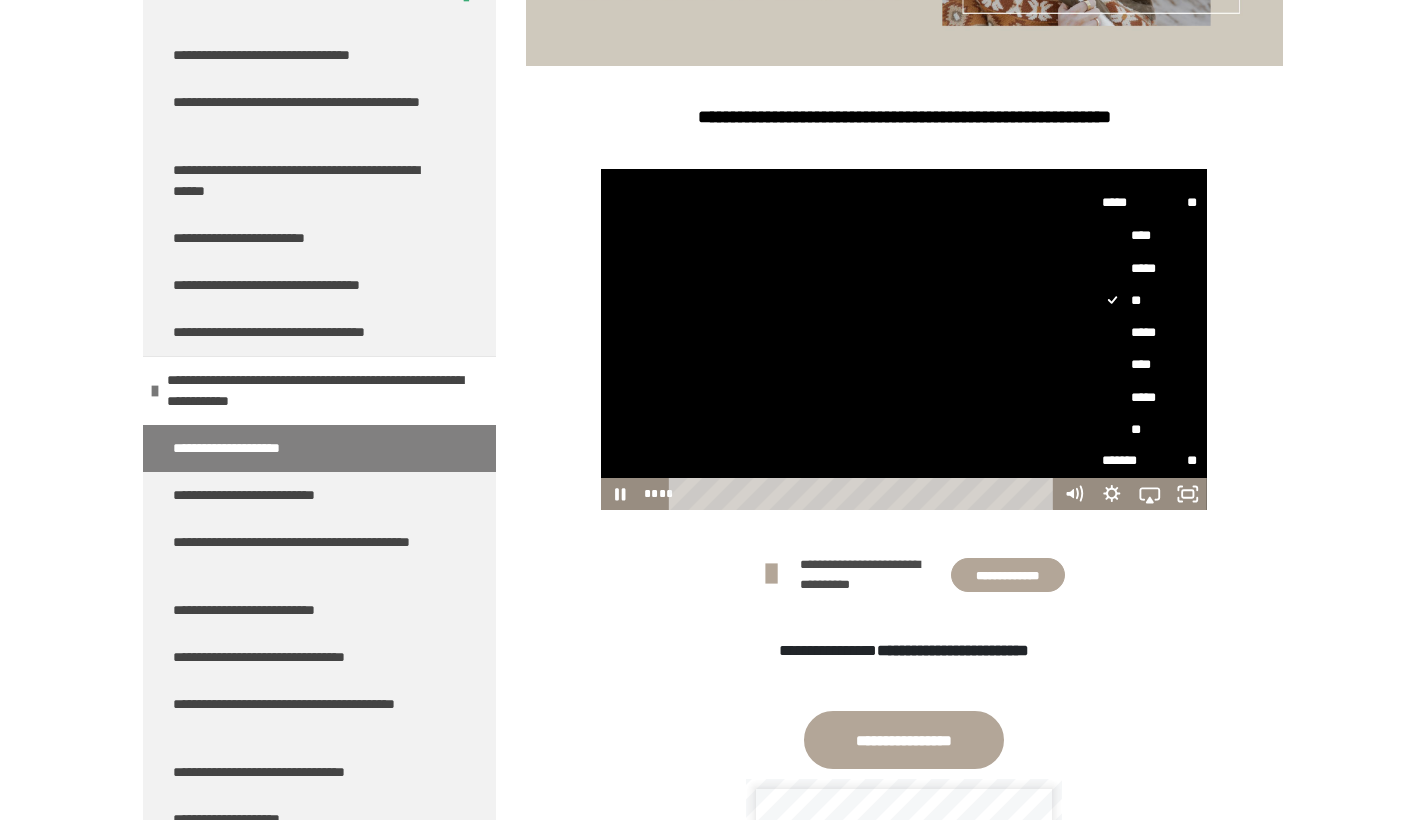 click on "****" at bounding box center [1150, 364] 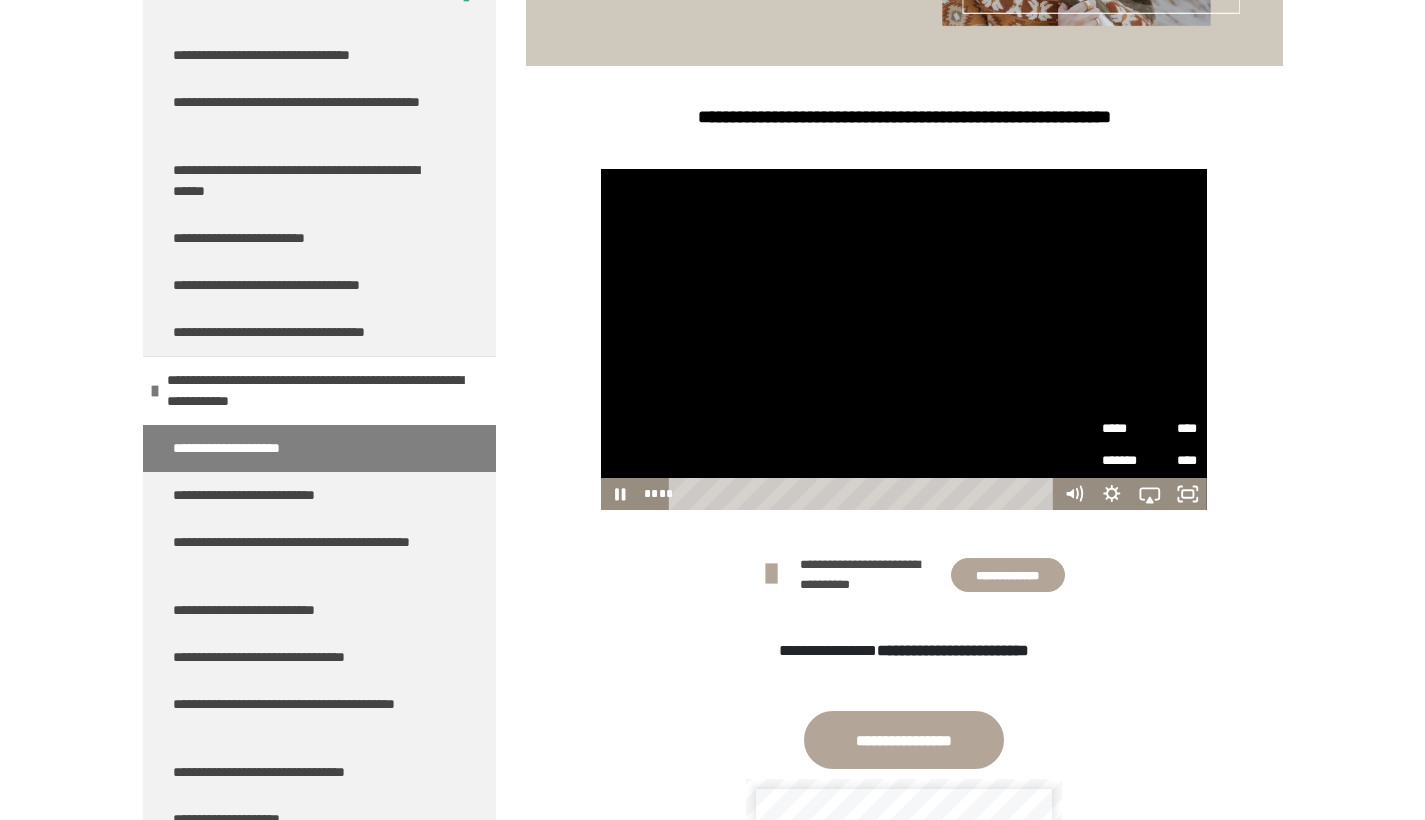 click on "**********" at bounding box center (712, 460) 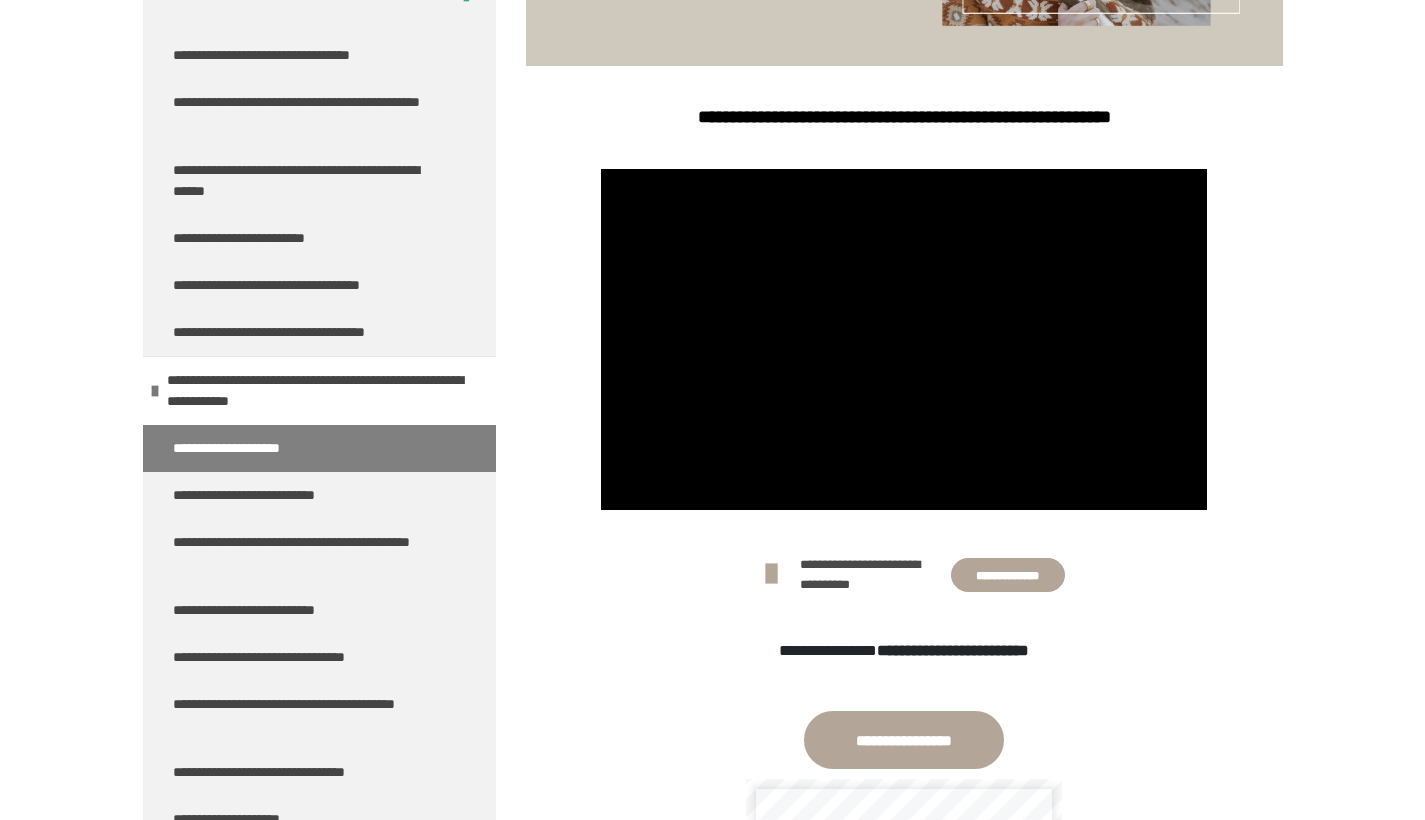 scroll, scrollTop: 1093, scrollLeft: 0, axis: vertical 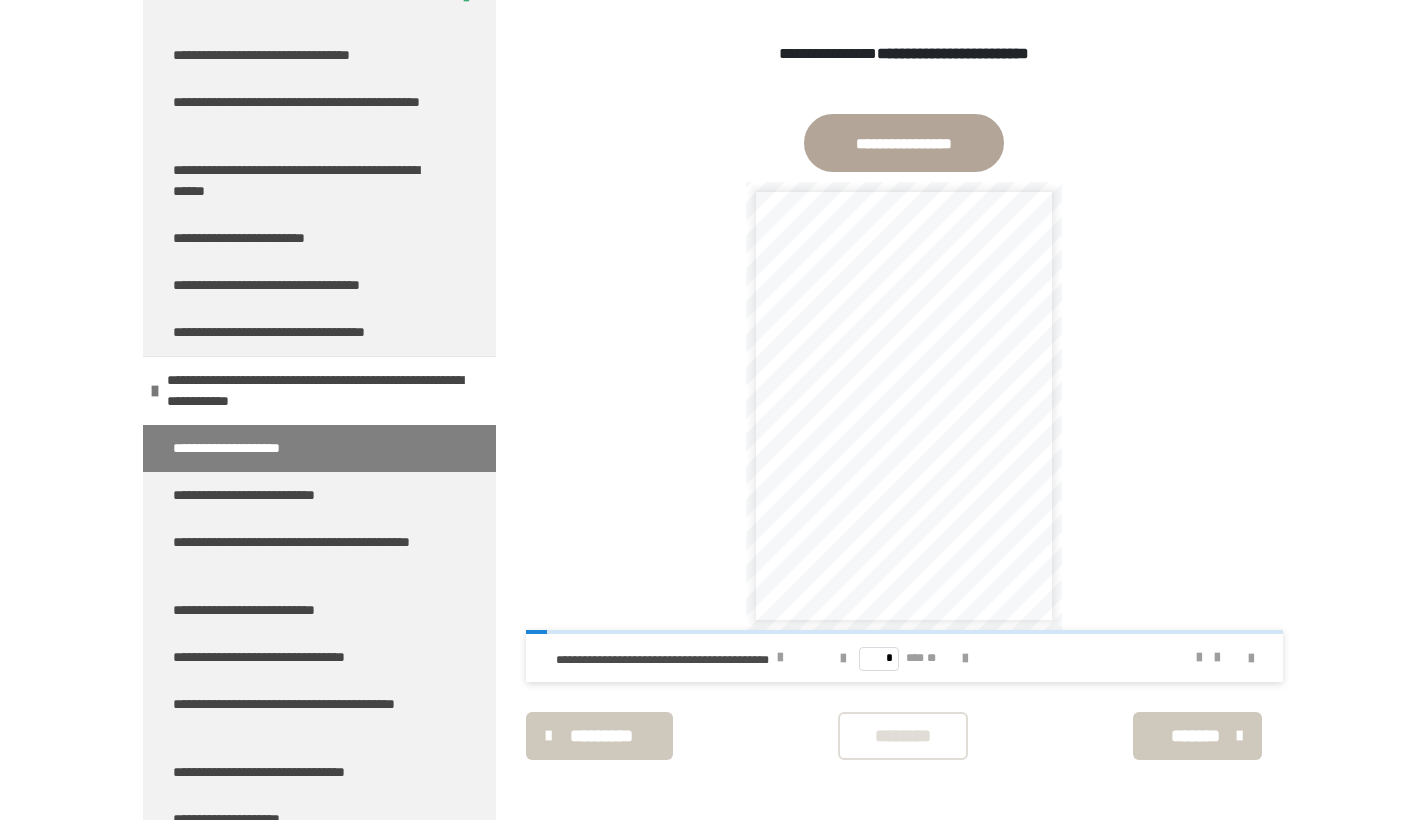 click on "********" at bounding box center [903, 736] 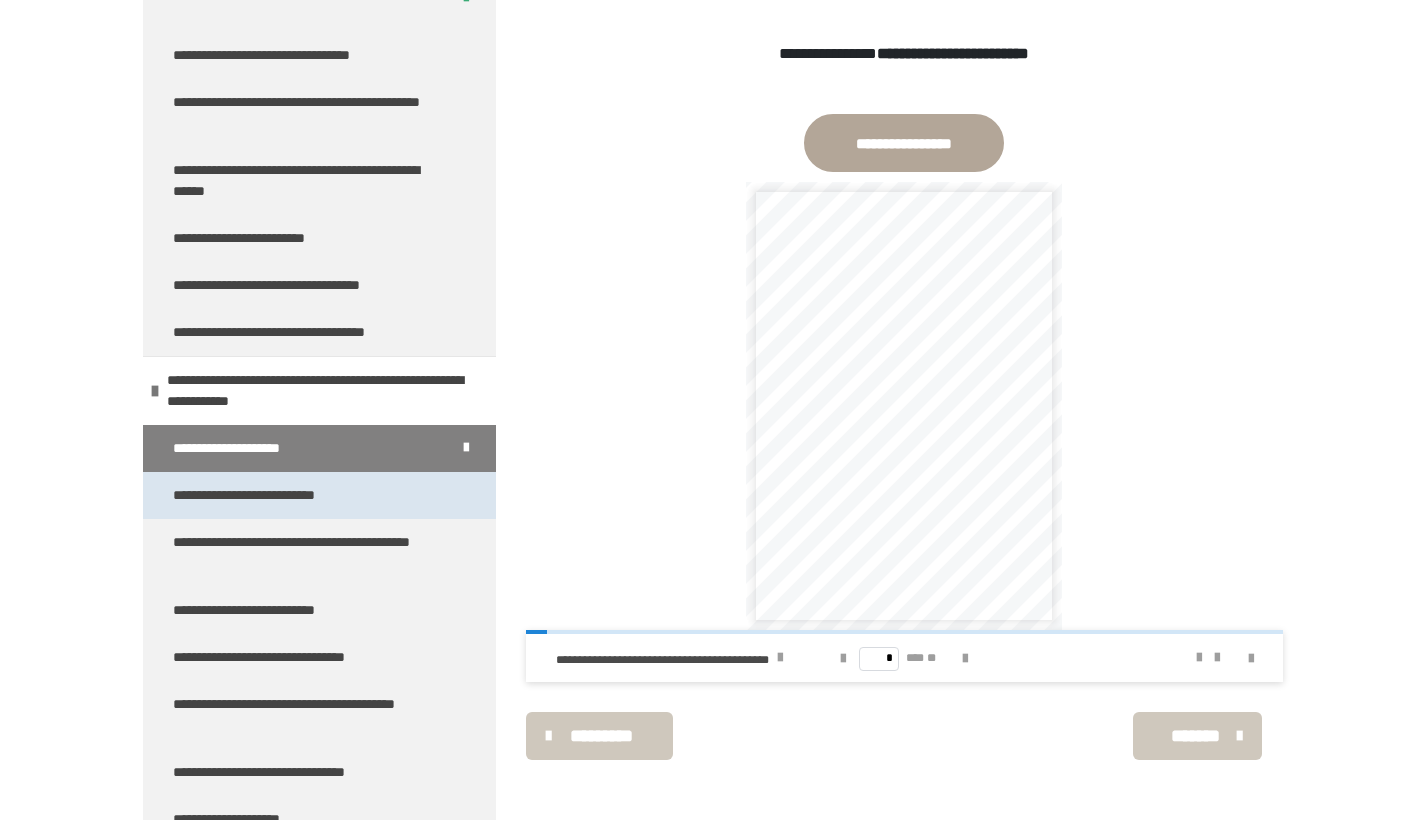 click on "**********" at bounding box center (273, 495) 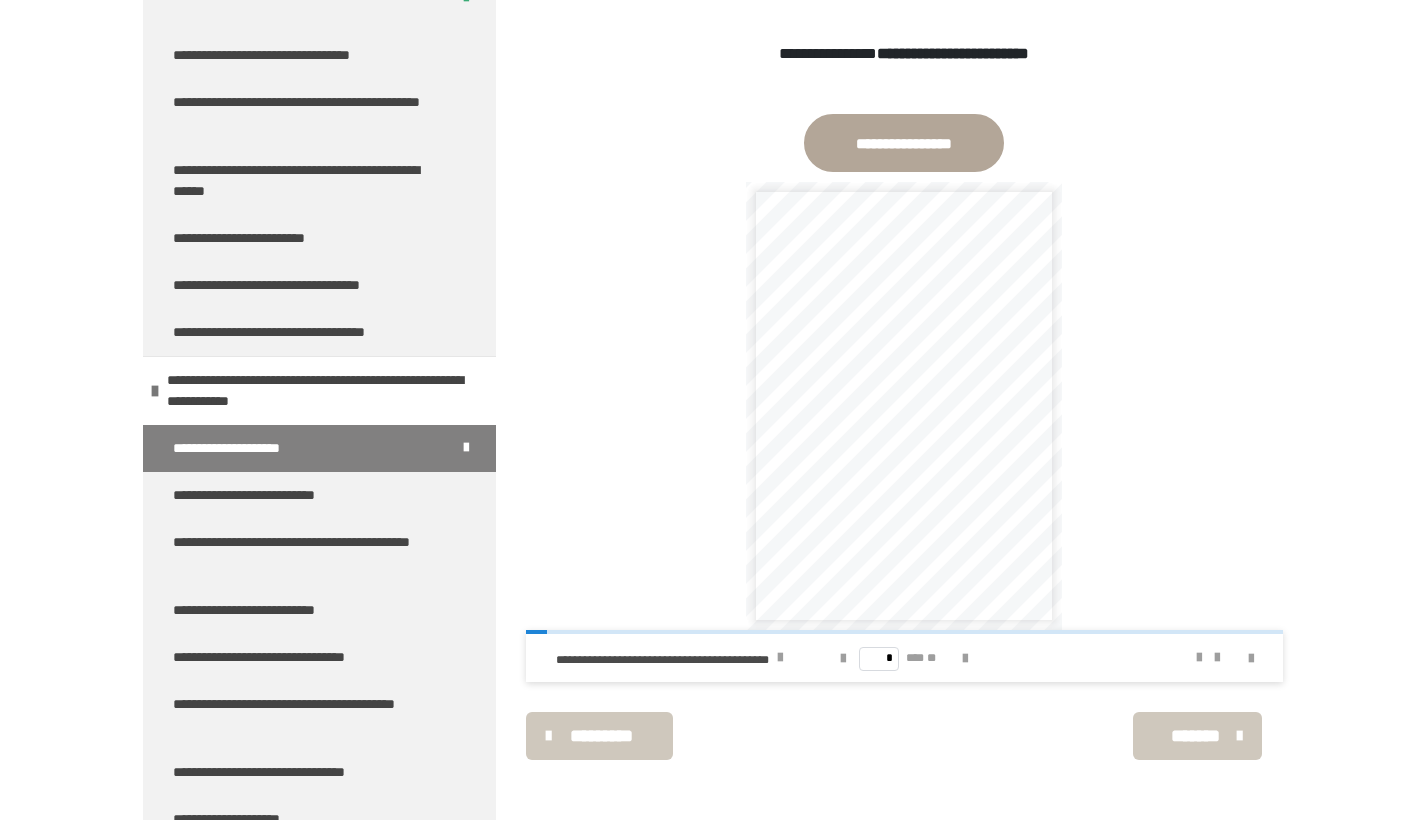 scroll, scrollTop: 270, scrollLeft: 0, axis: vertical 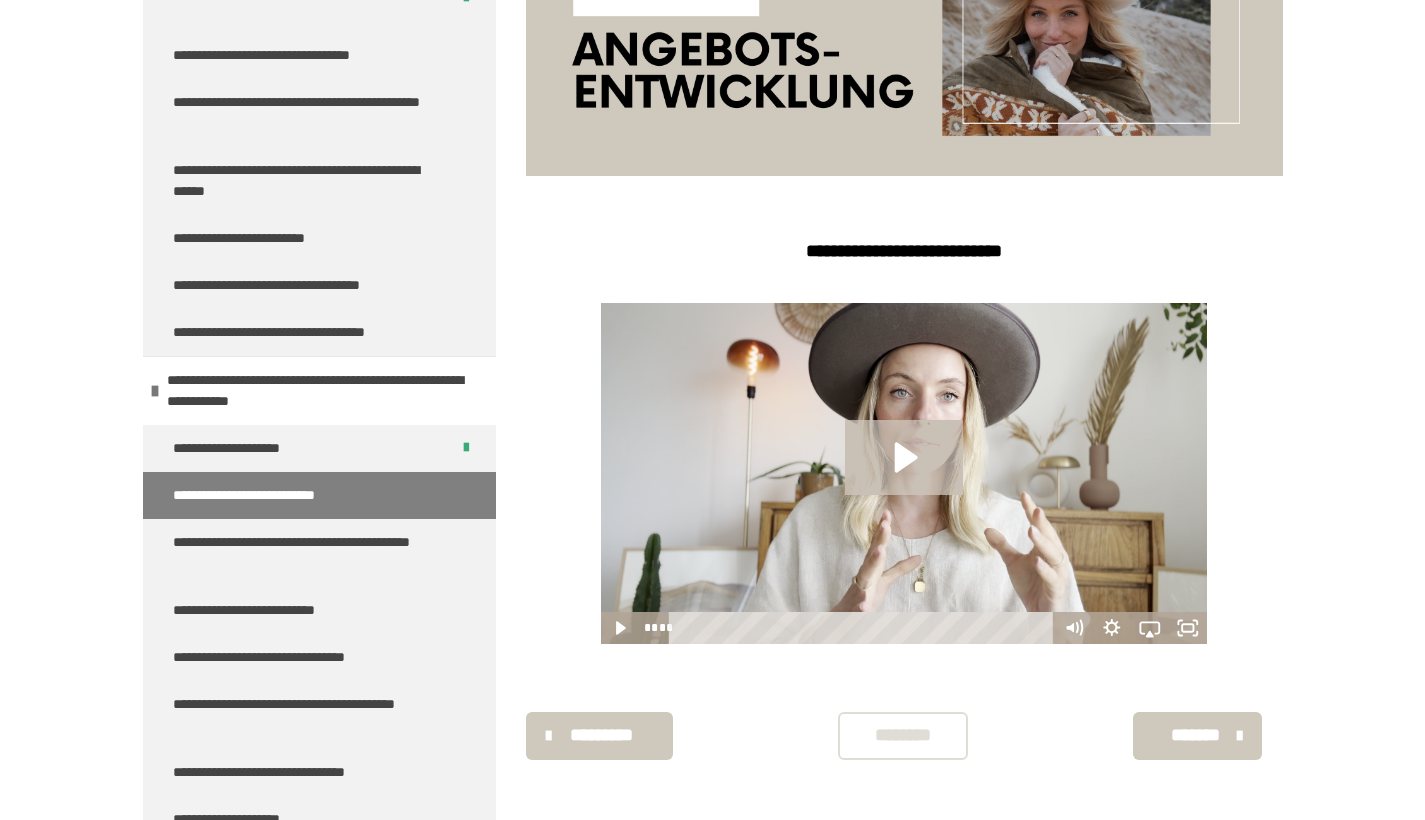 click 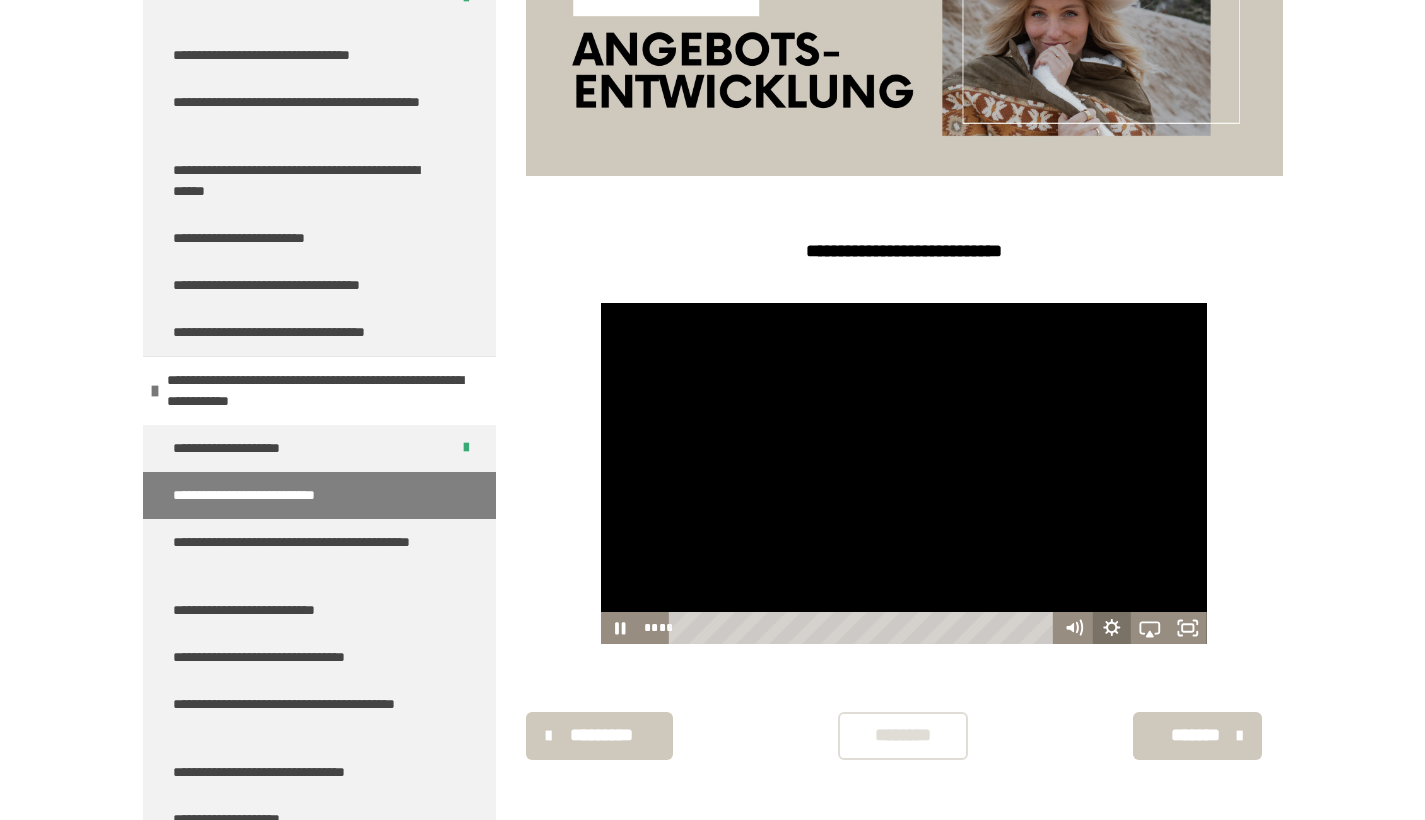 click 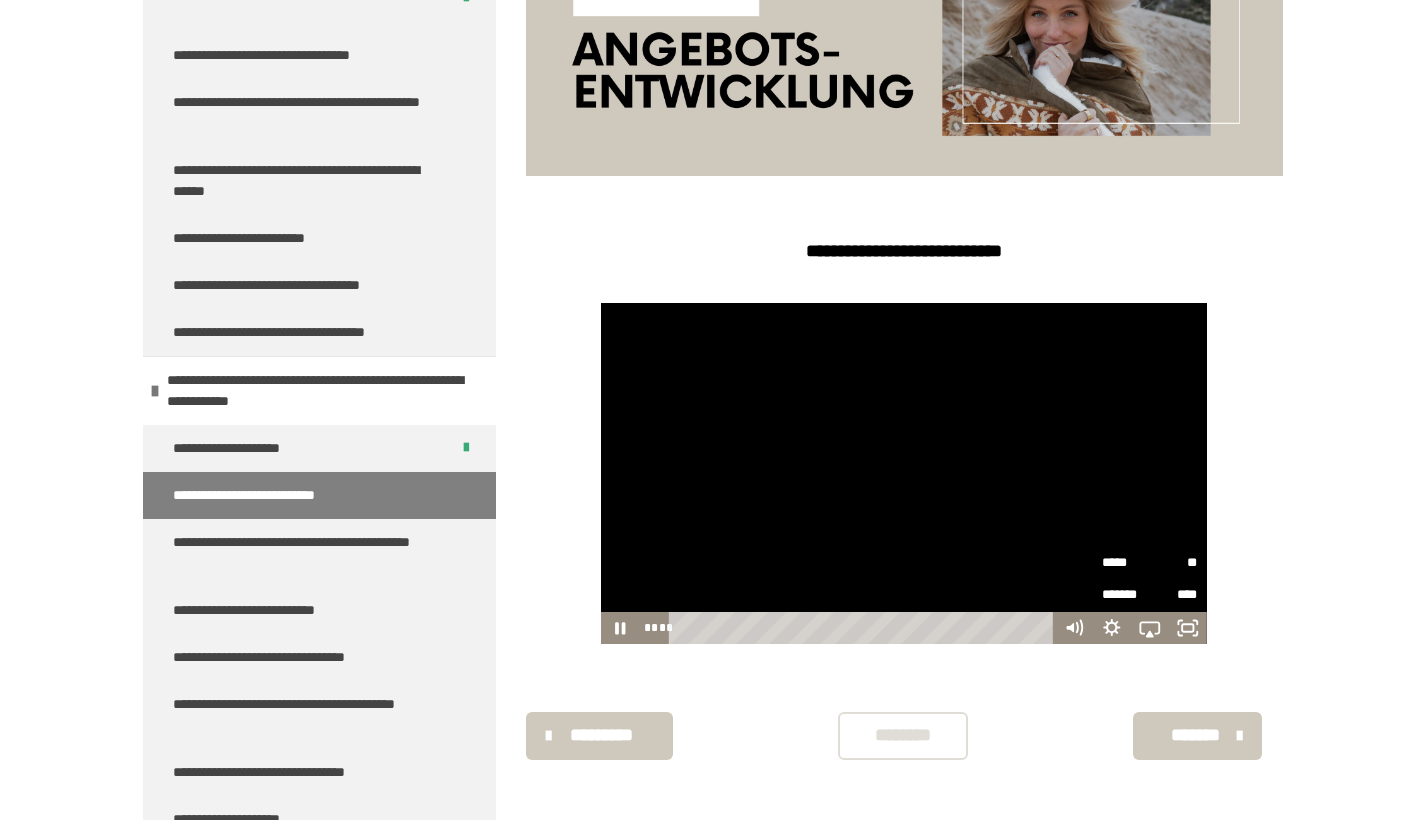 click on "**" at bounding box center [1174, 563] 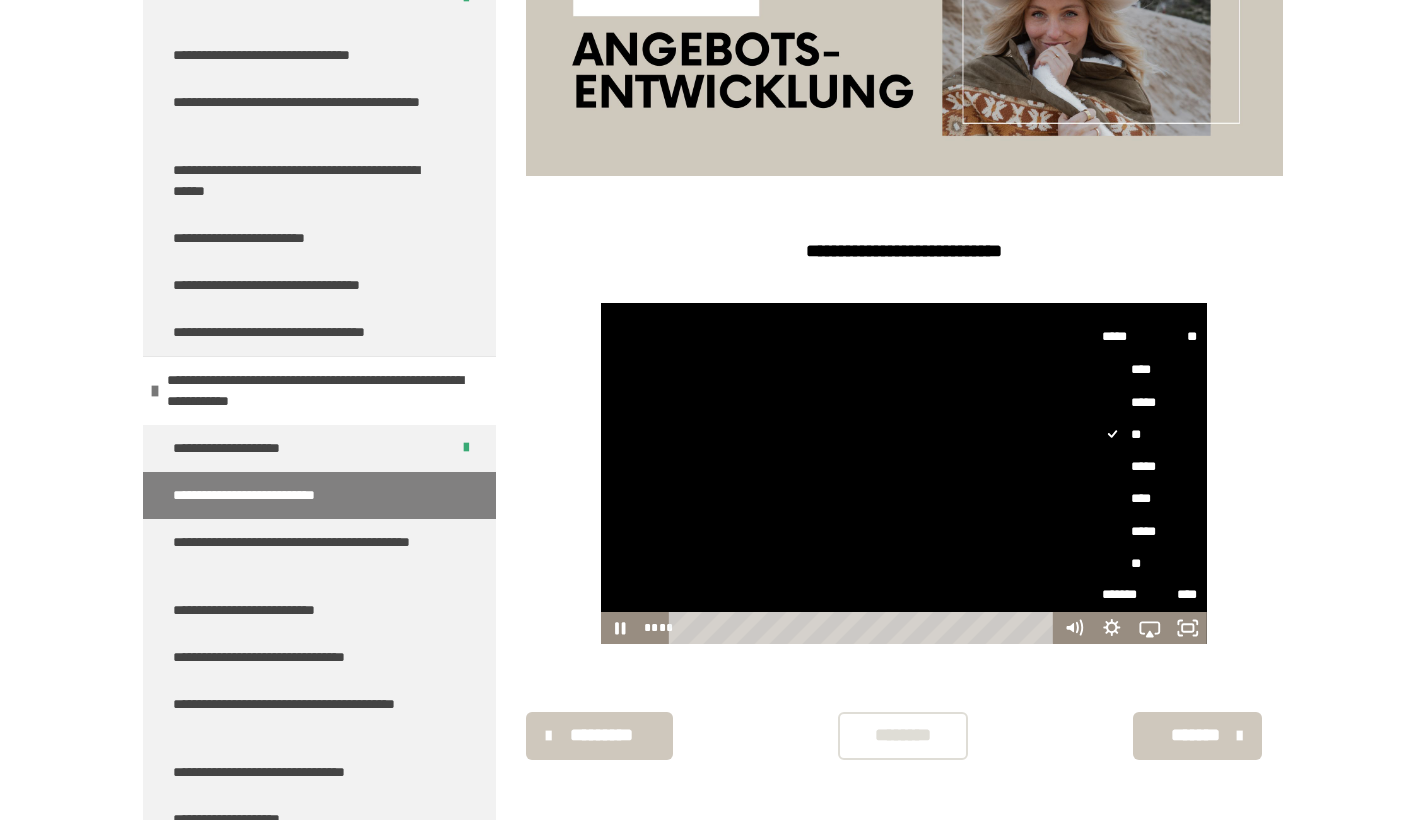 click on "****" at bounding box center (1150, 498) 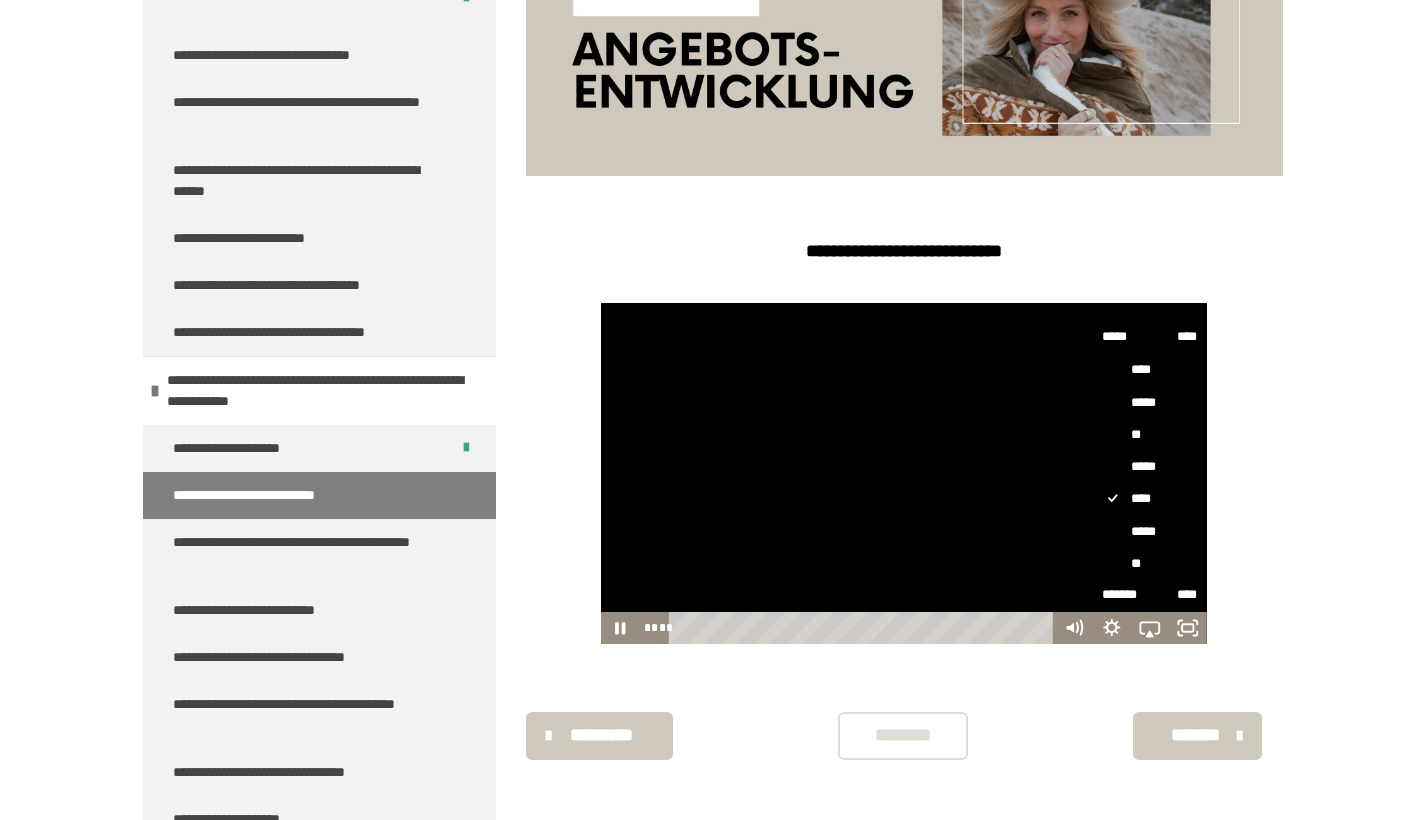 click on "**********" at bounding box center [904, 473] 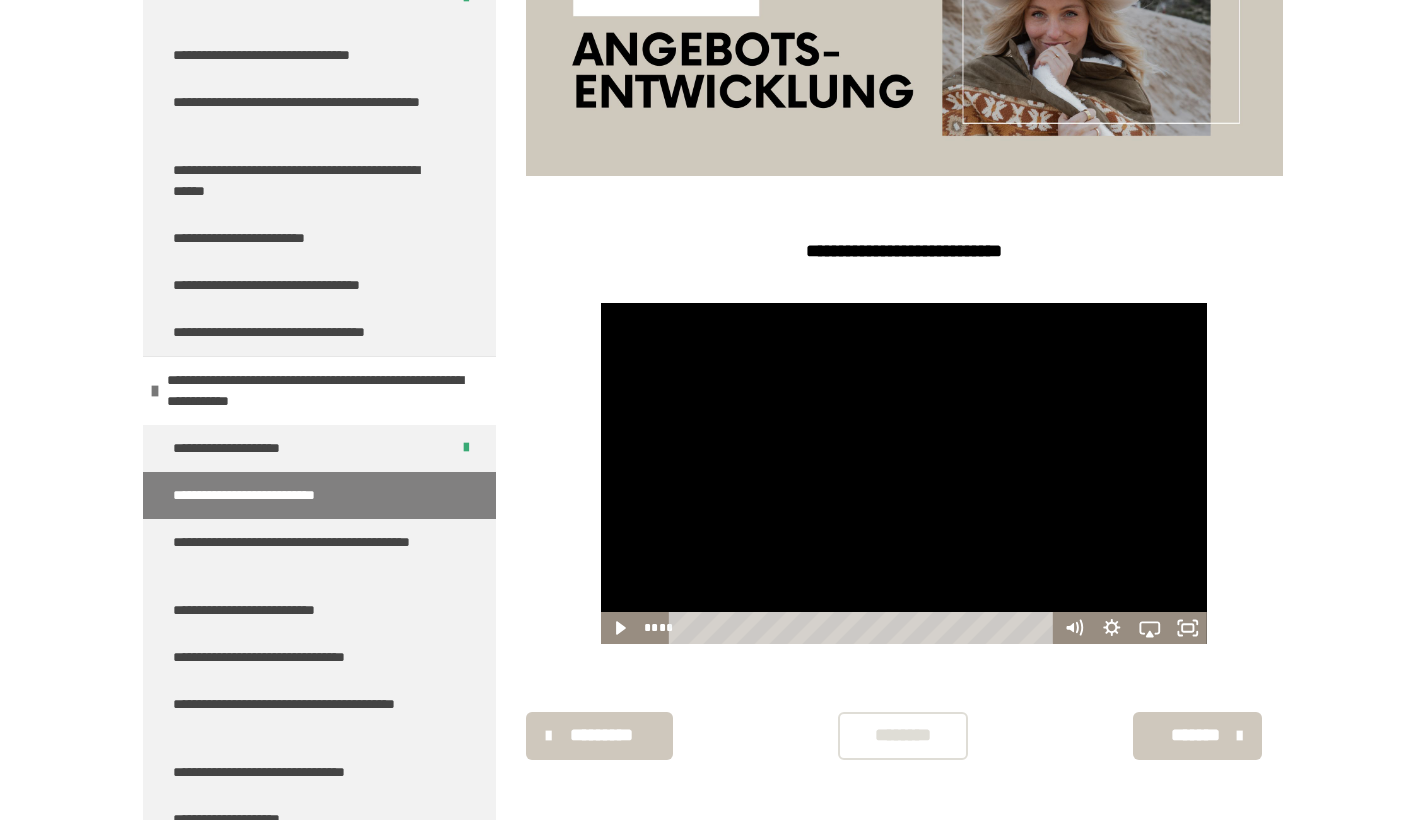 click on "********" at bounding box center (903, 735) 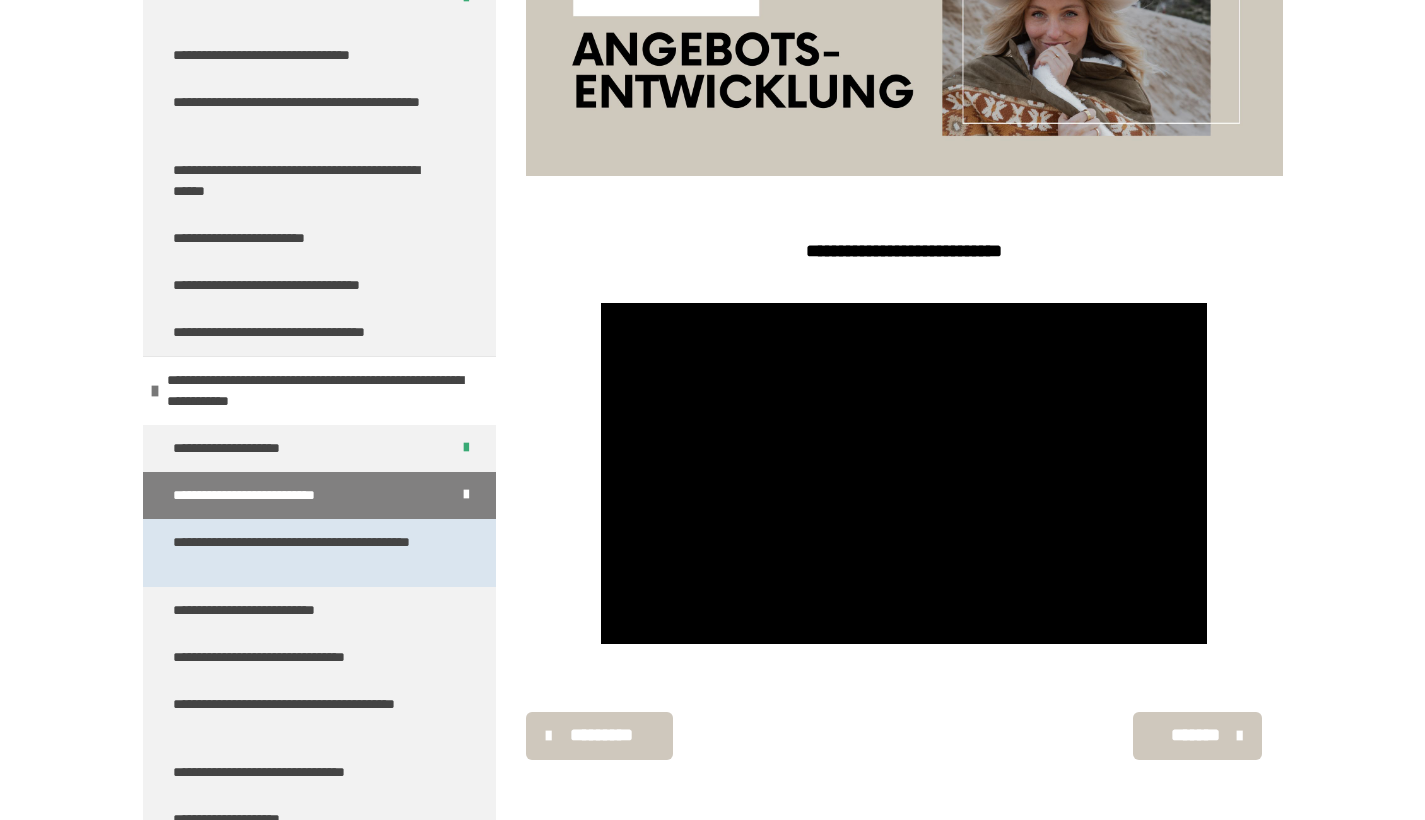 click on "**********" at bounding box center [304, 553] 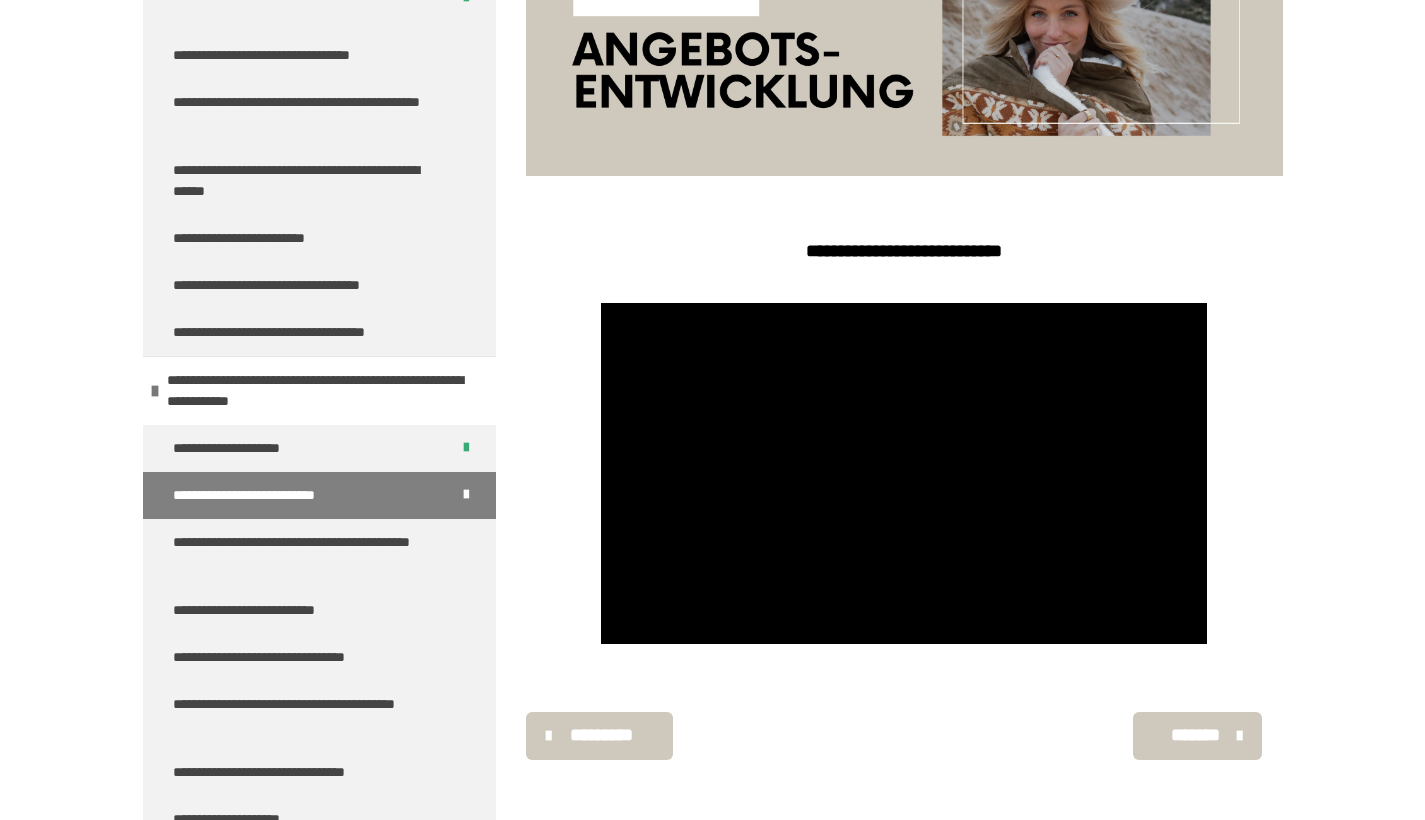 scroll, scrollTop: 270, scrollLeft: 0, axis: vertical 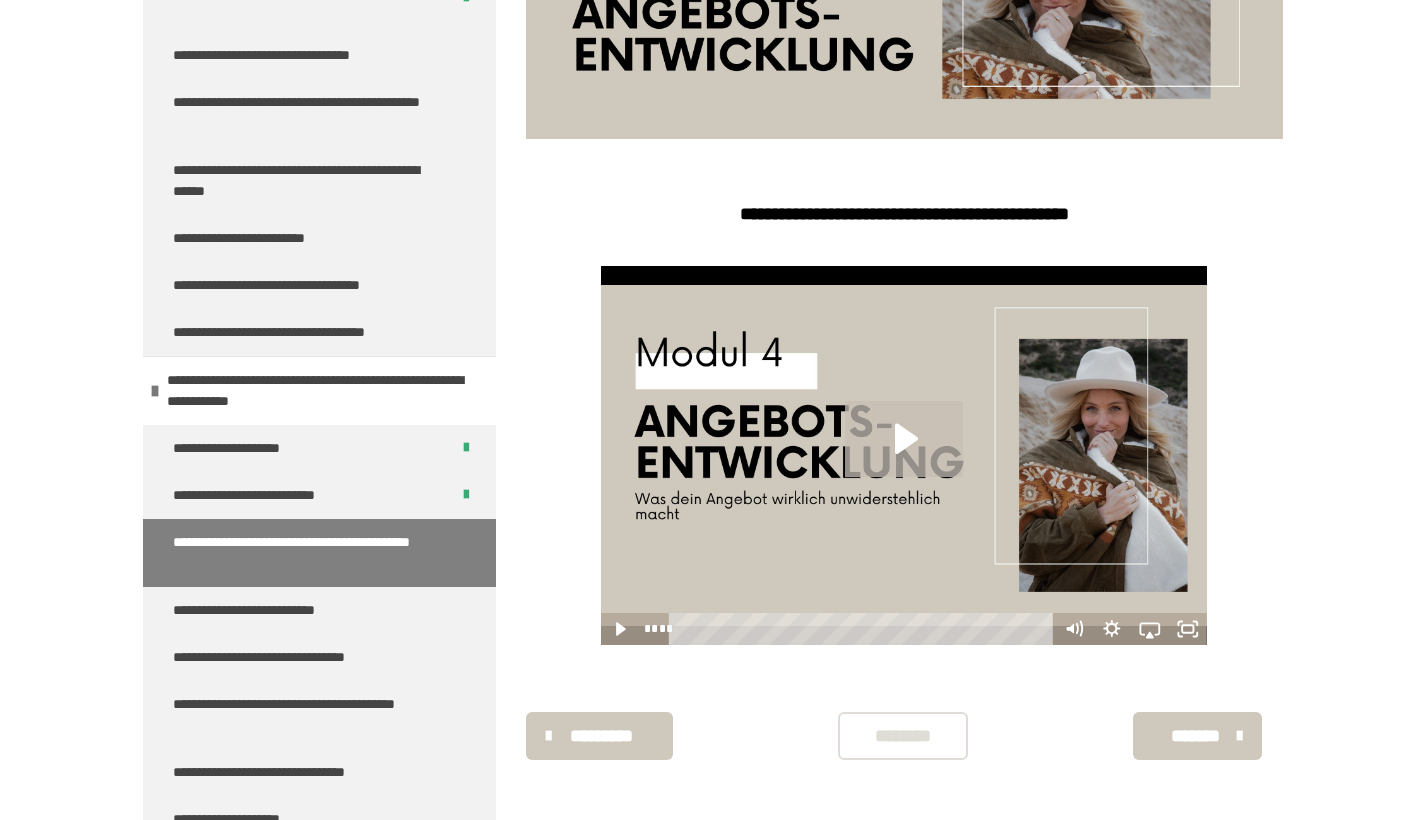 click 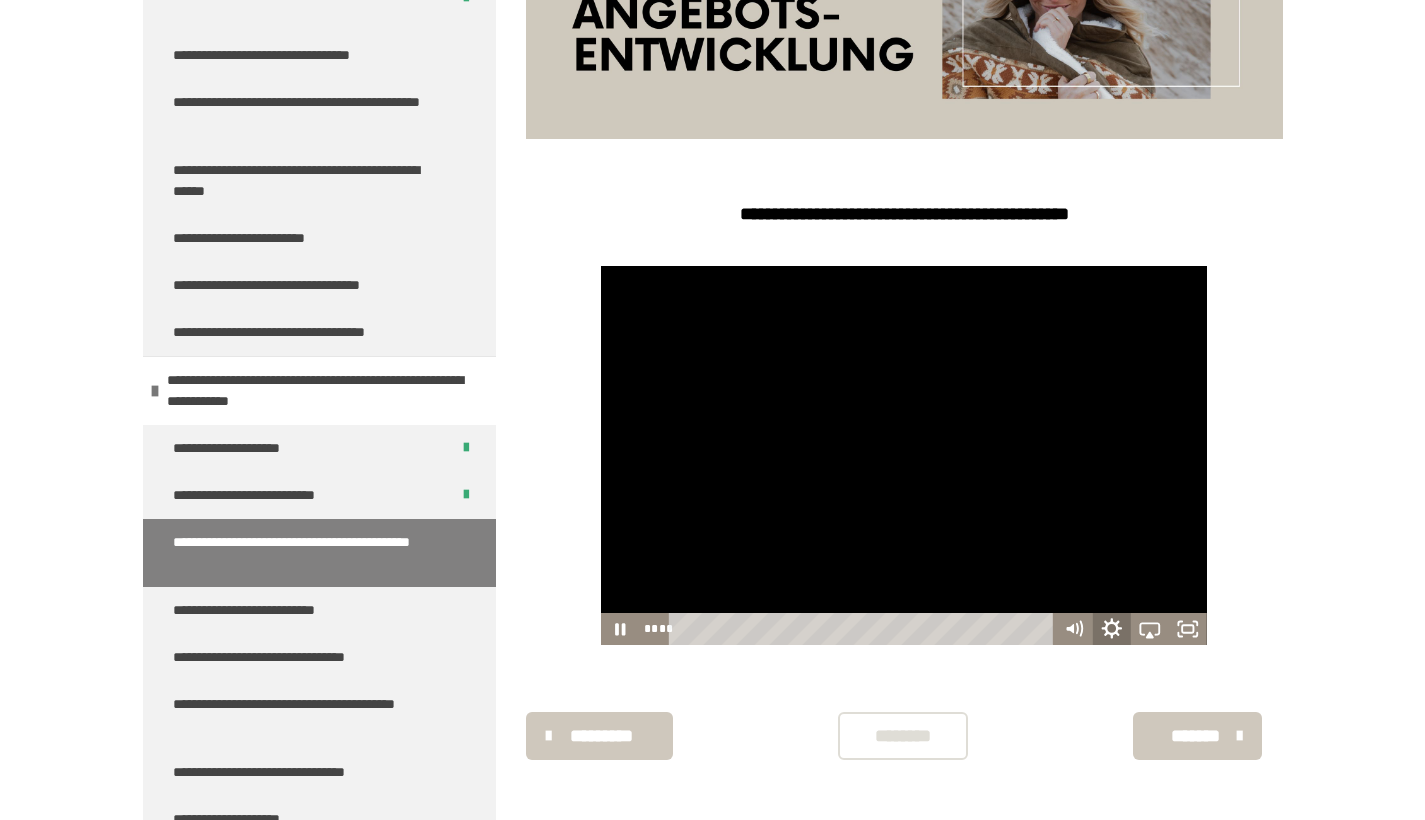 click 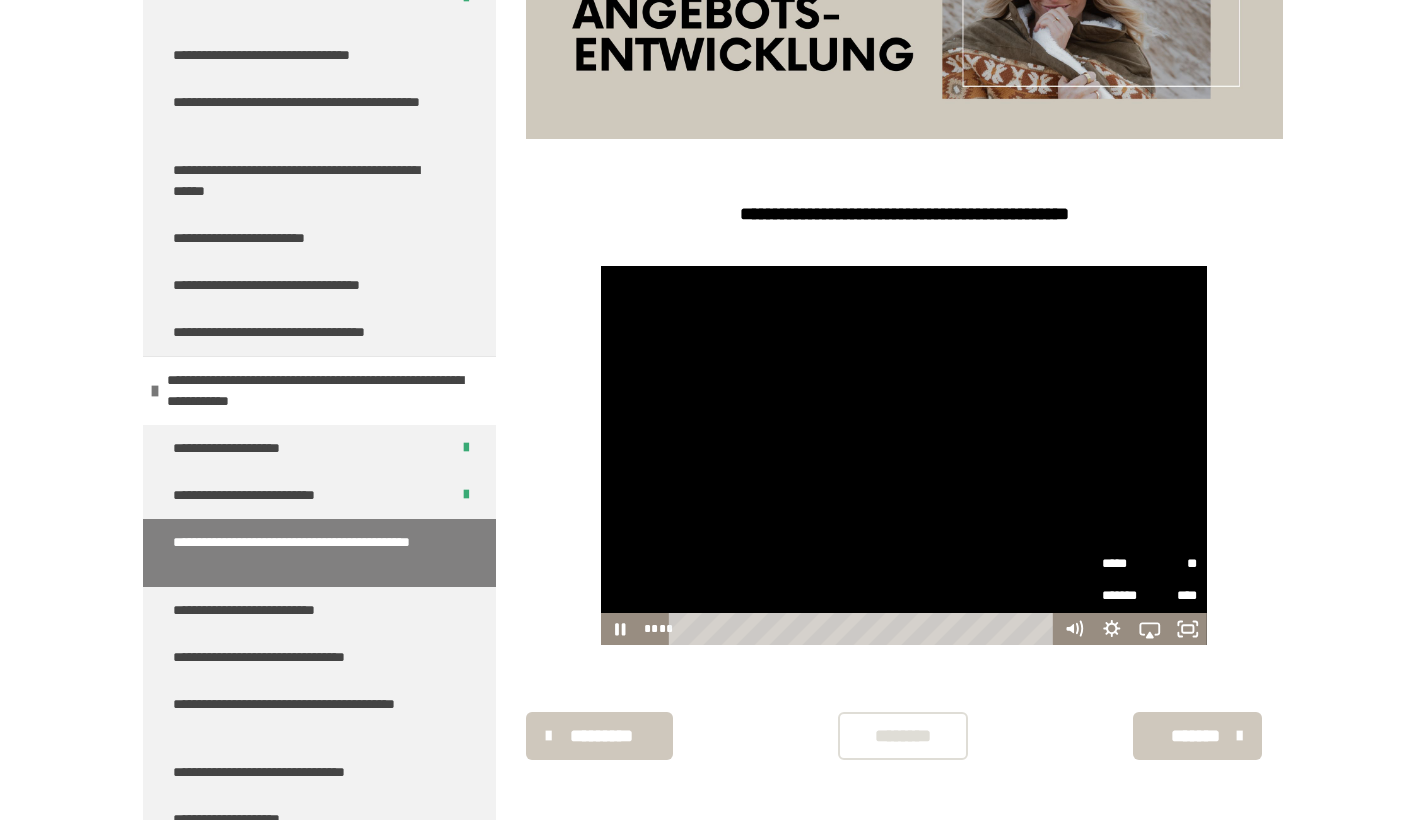 click on "*****" at bounding box center (1126, 564) 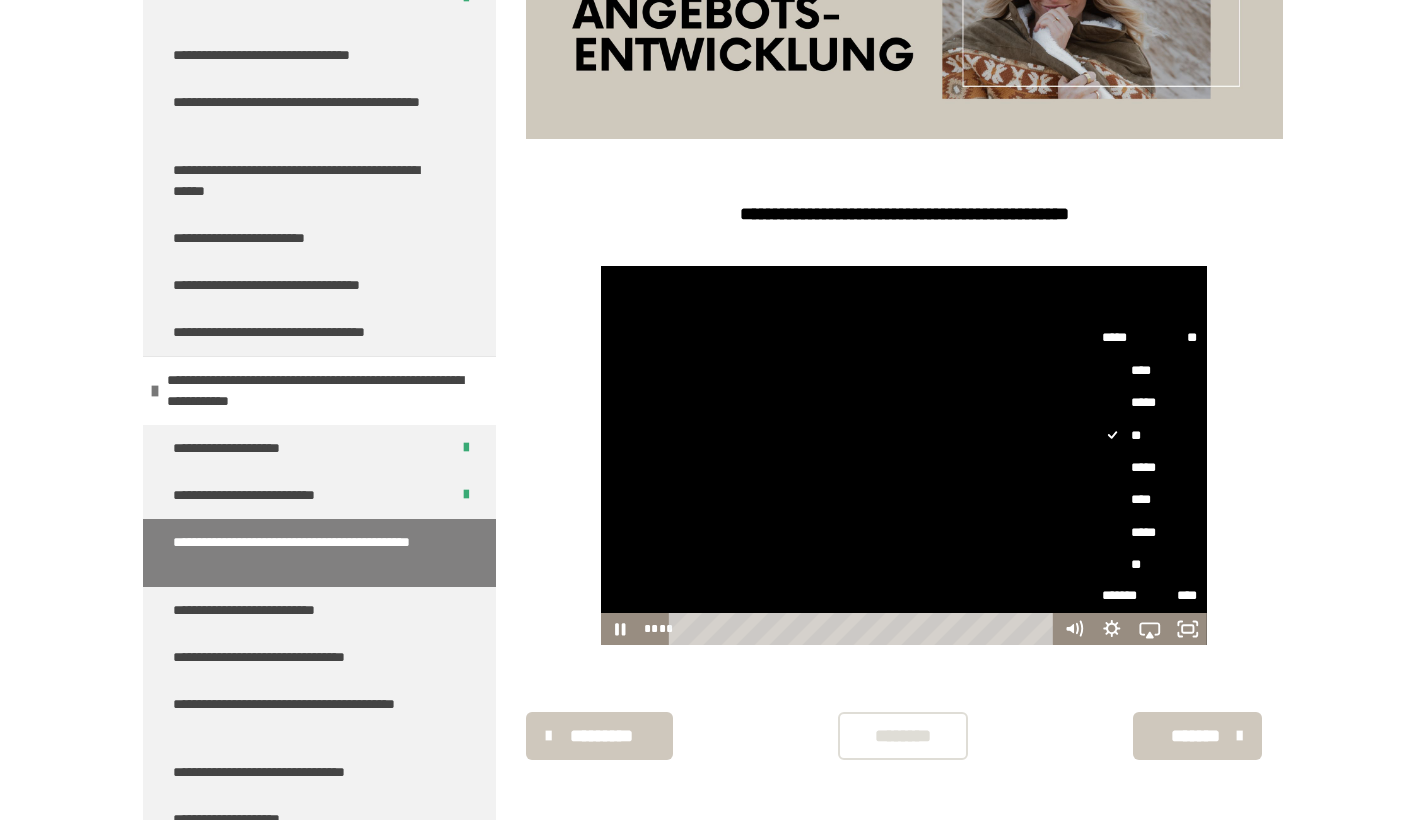 click on "****" at bounding box center (1150, 499) 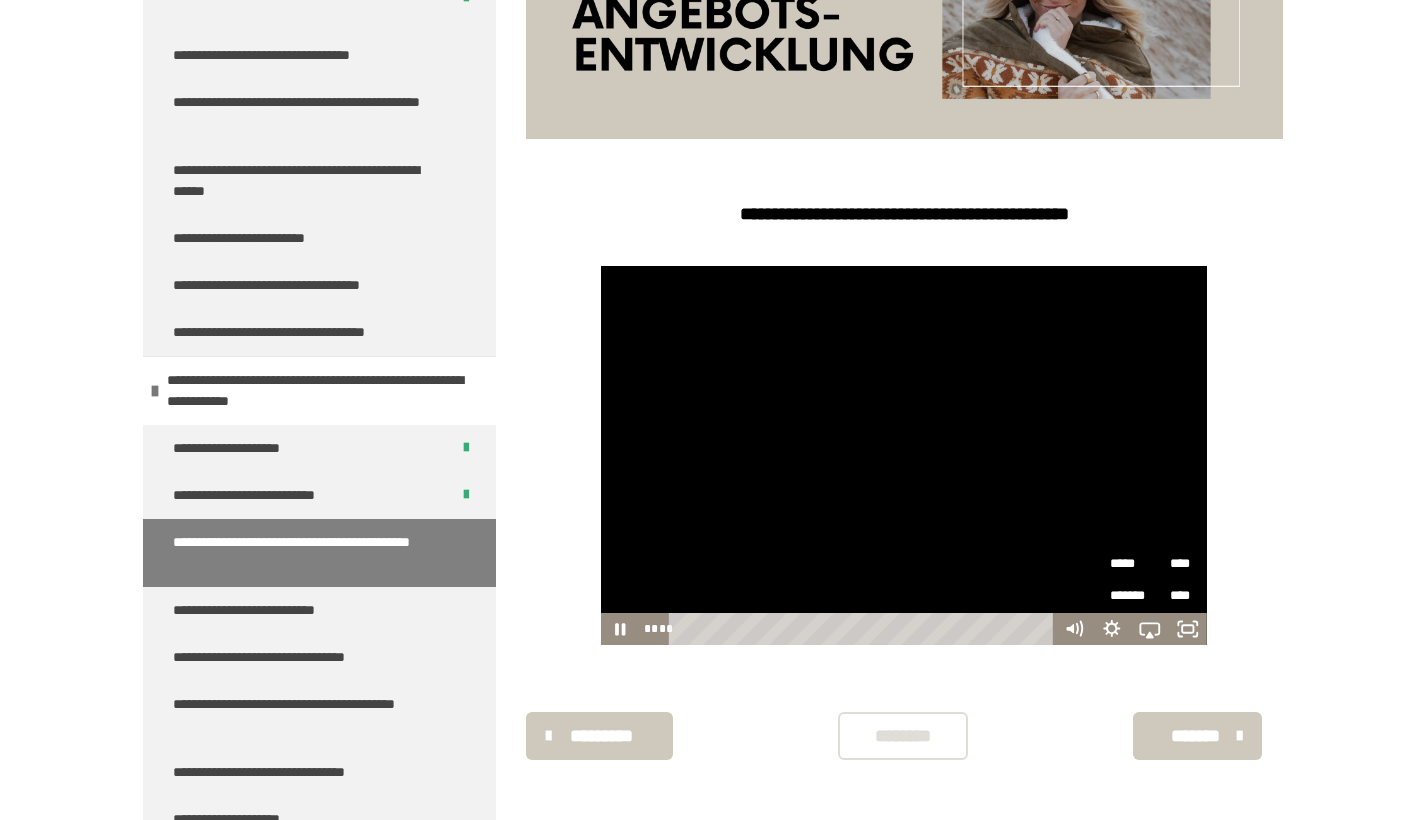 click on "**********" at bounding box center (712, 198) 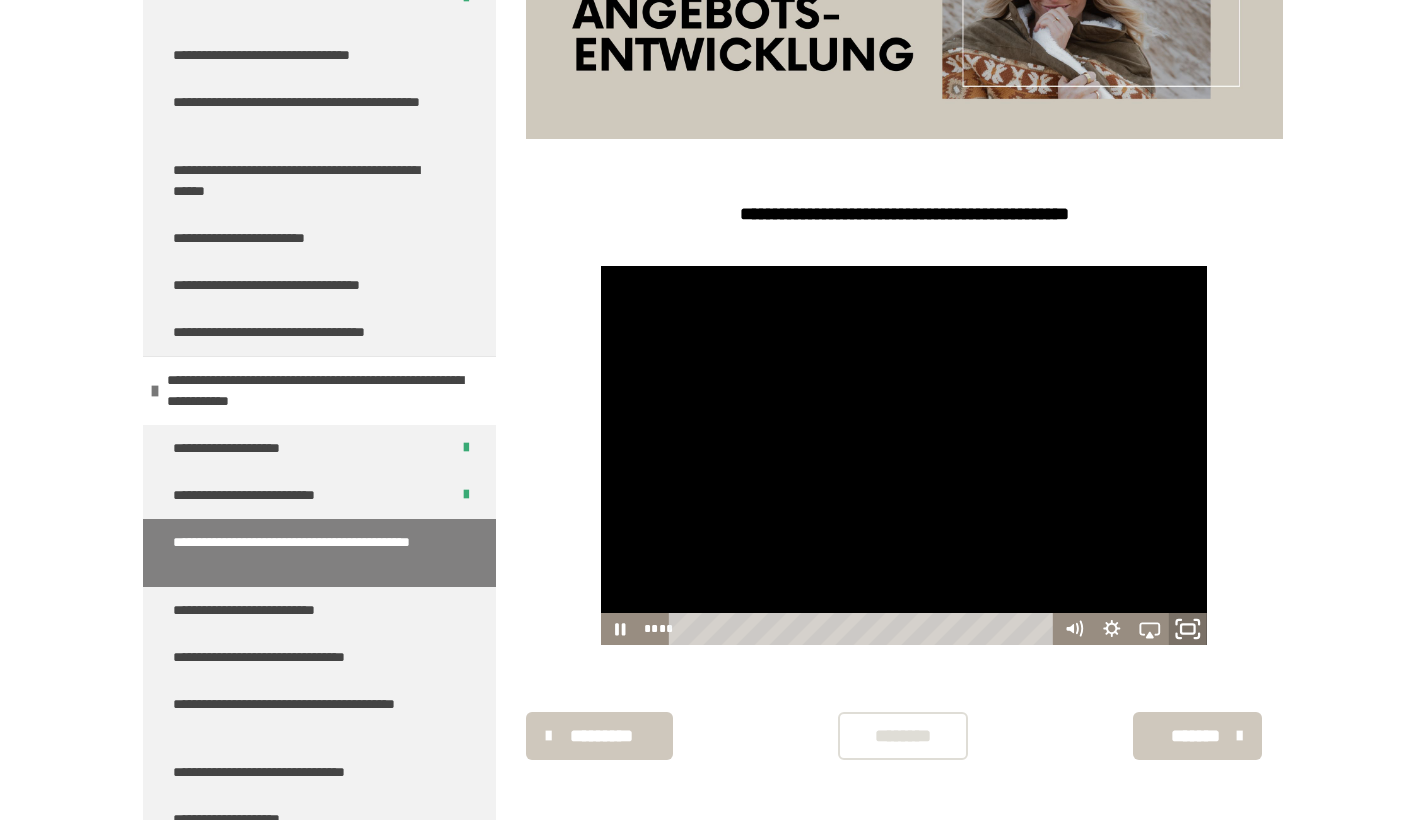 click 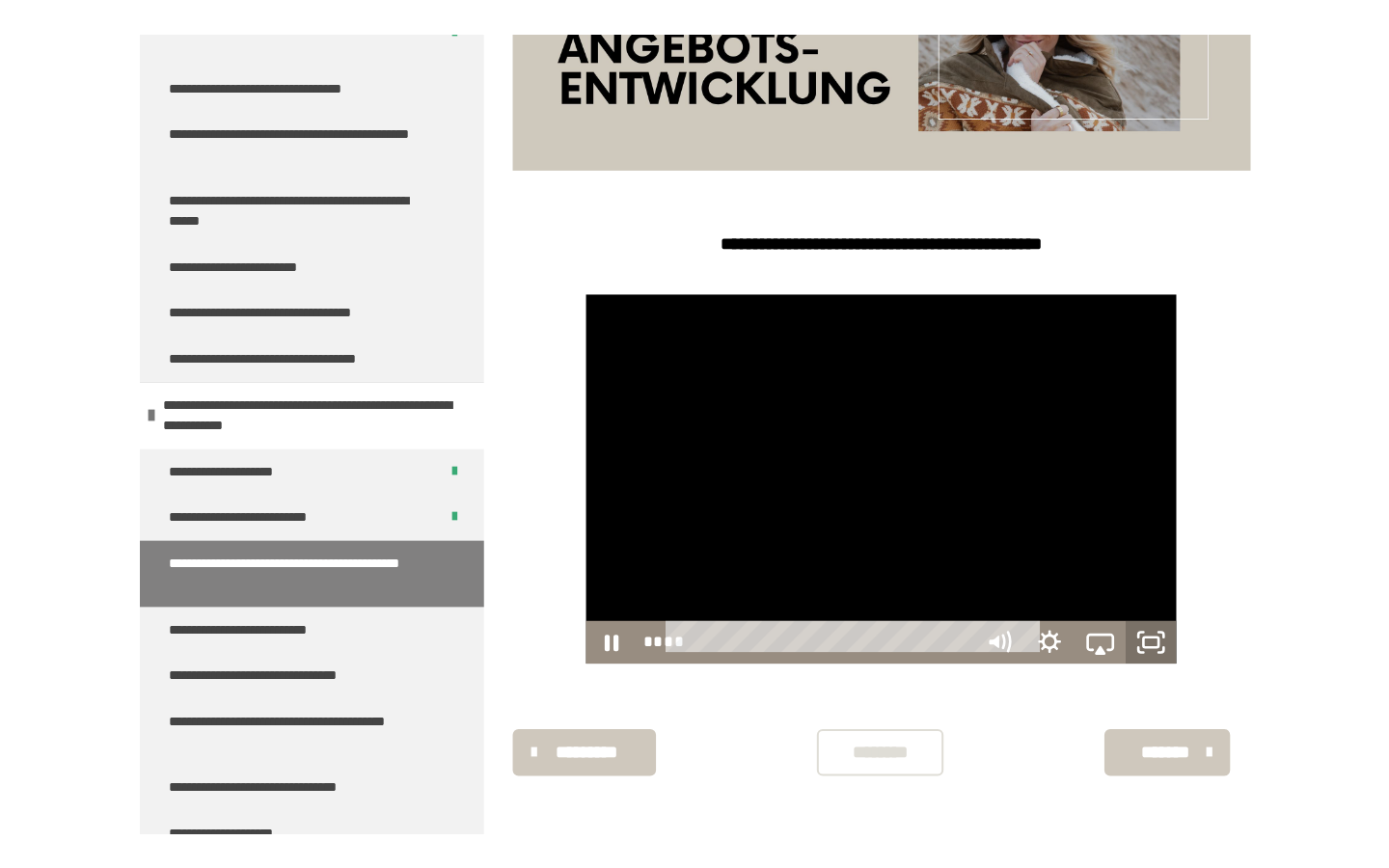 scroll, scrollTop: 0, scrollLeft: 0, axis: both 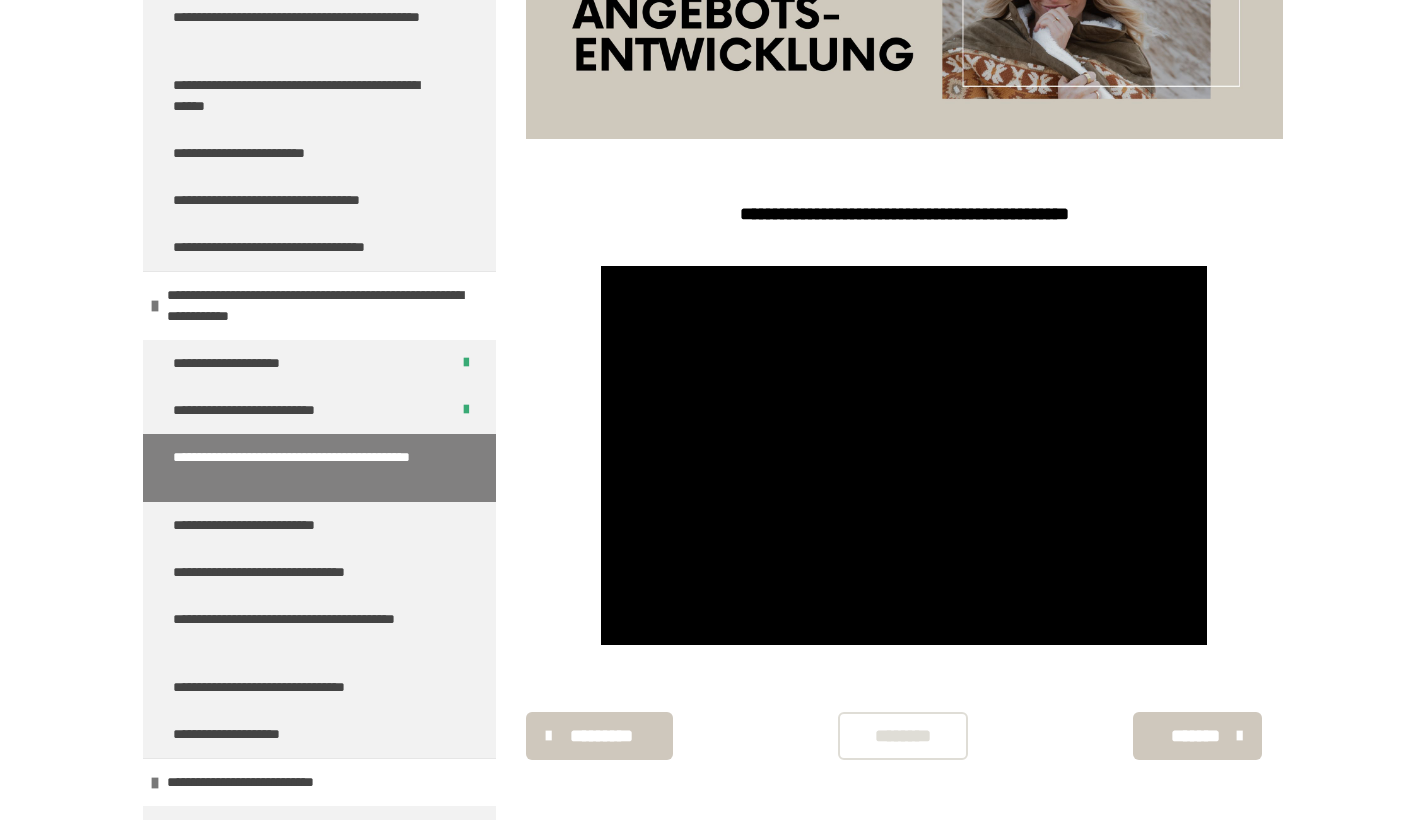 click on "********" at bounding box center (903, 736) 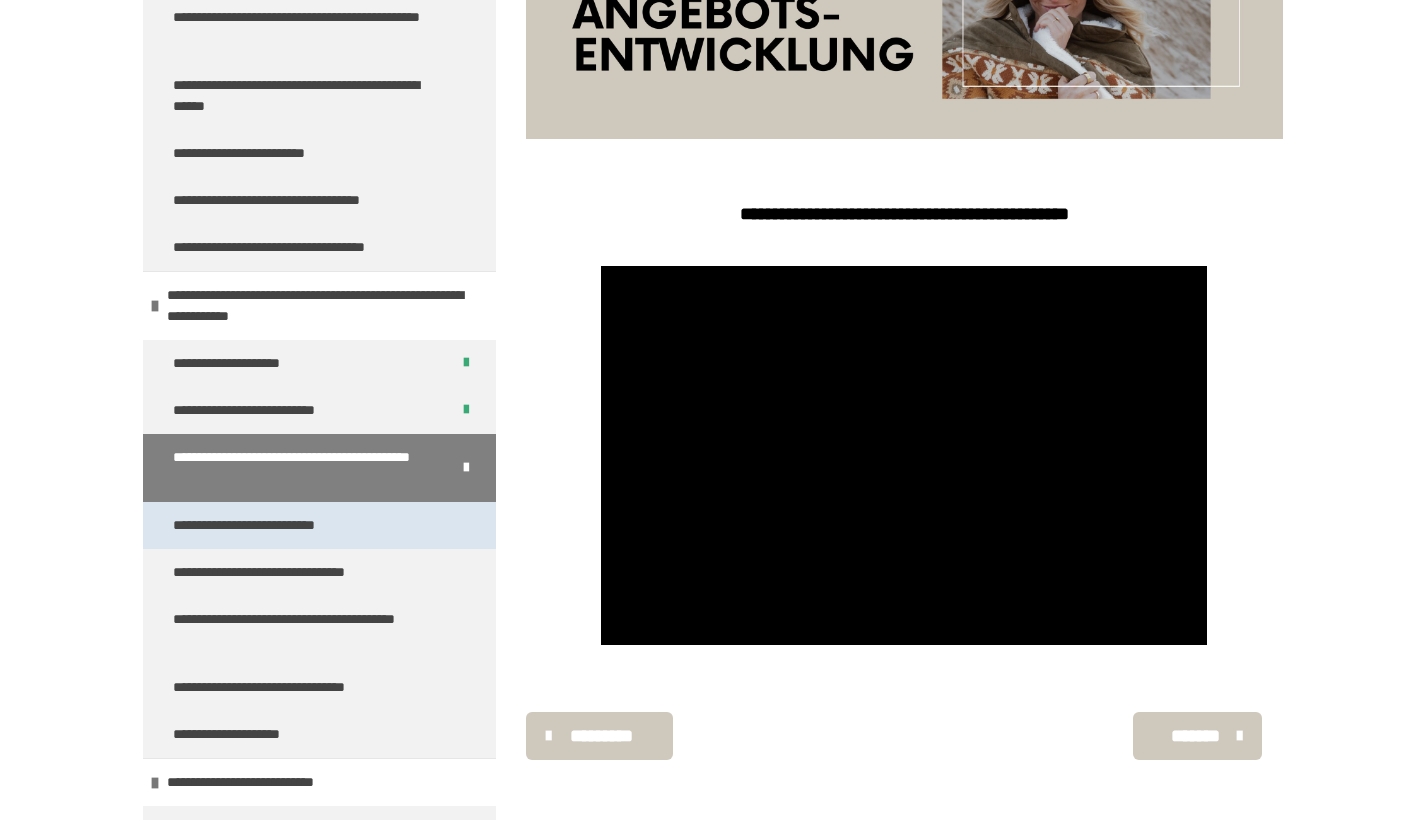 click on "**********" at bounding box center (268, 525) 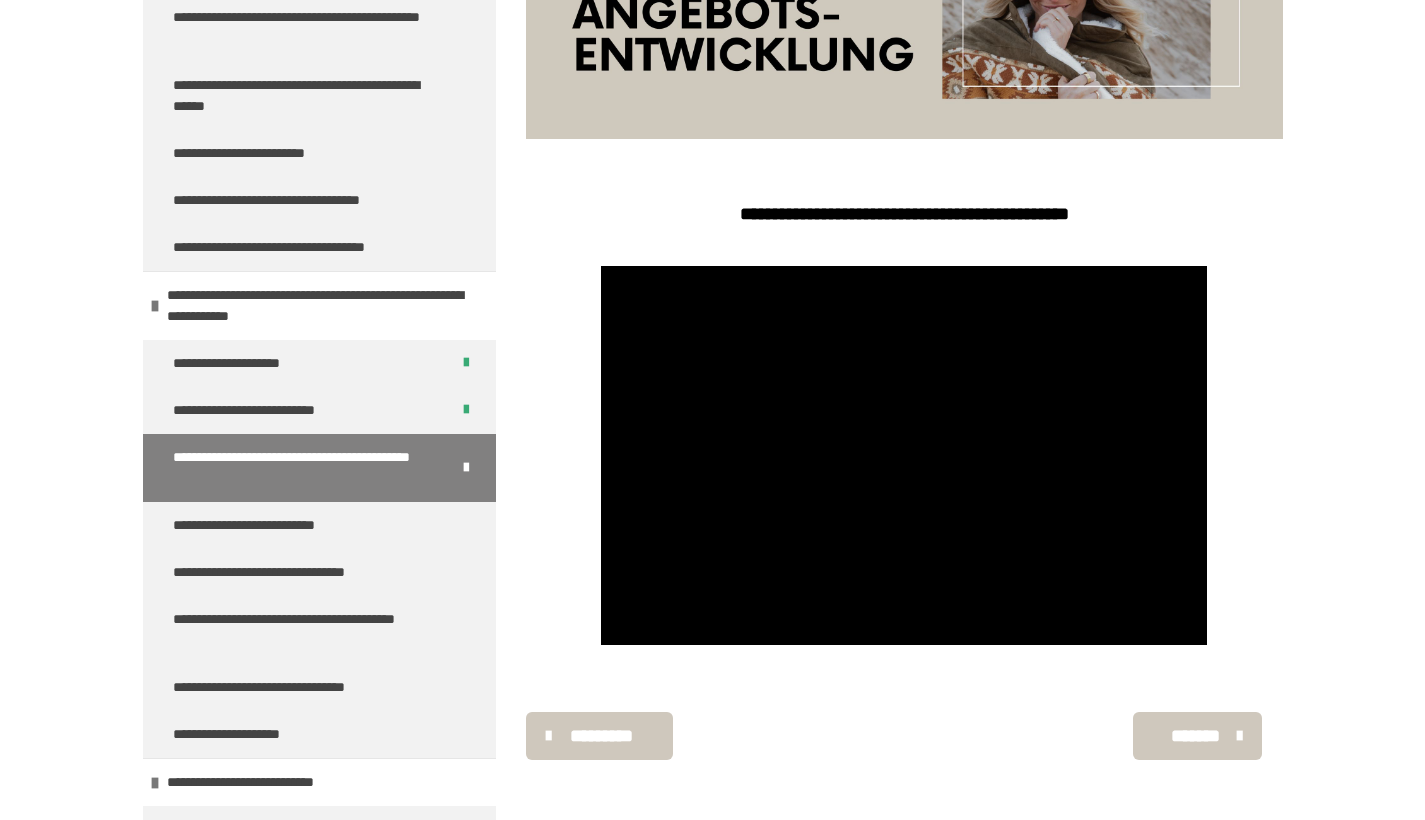 scroll, scrollTop: 270, scrollLeft: 0, axis: vertical 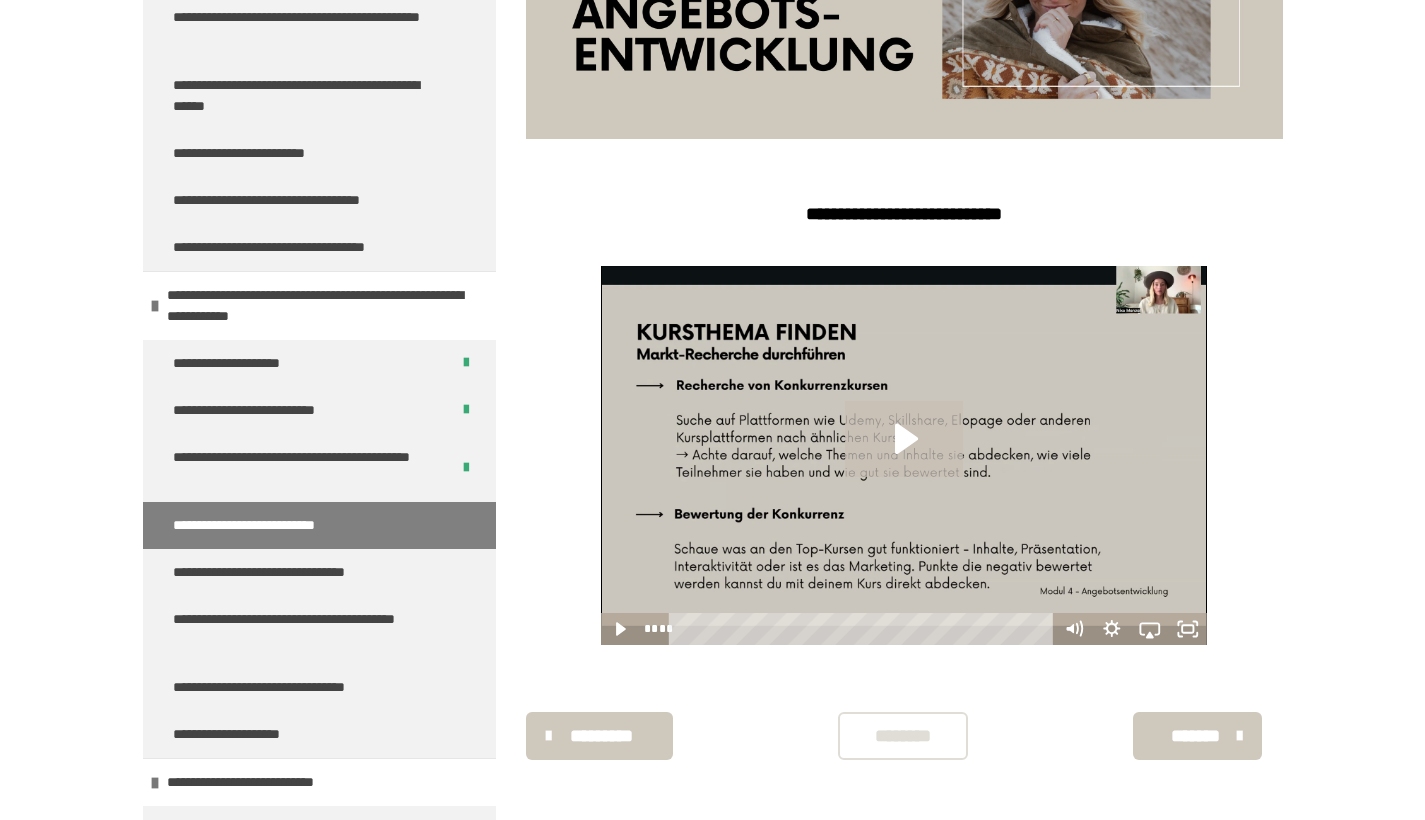 click 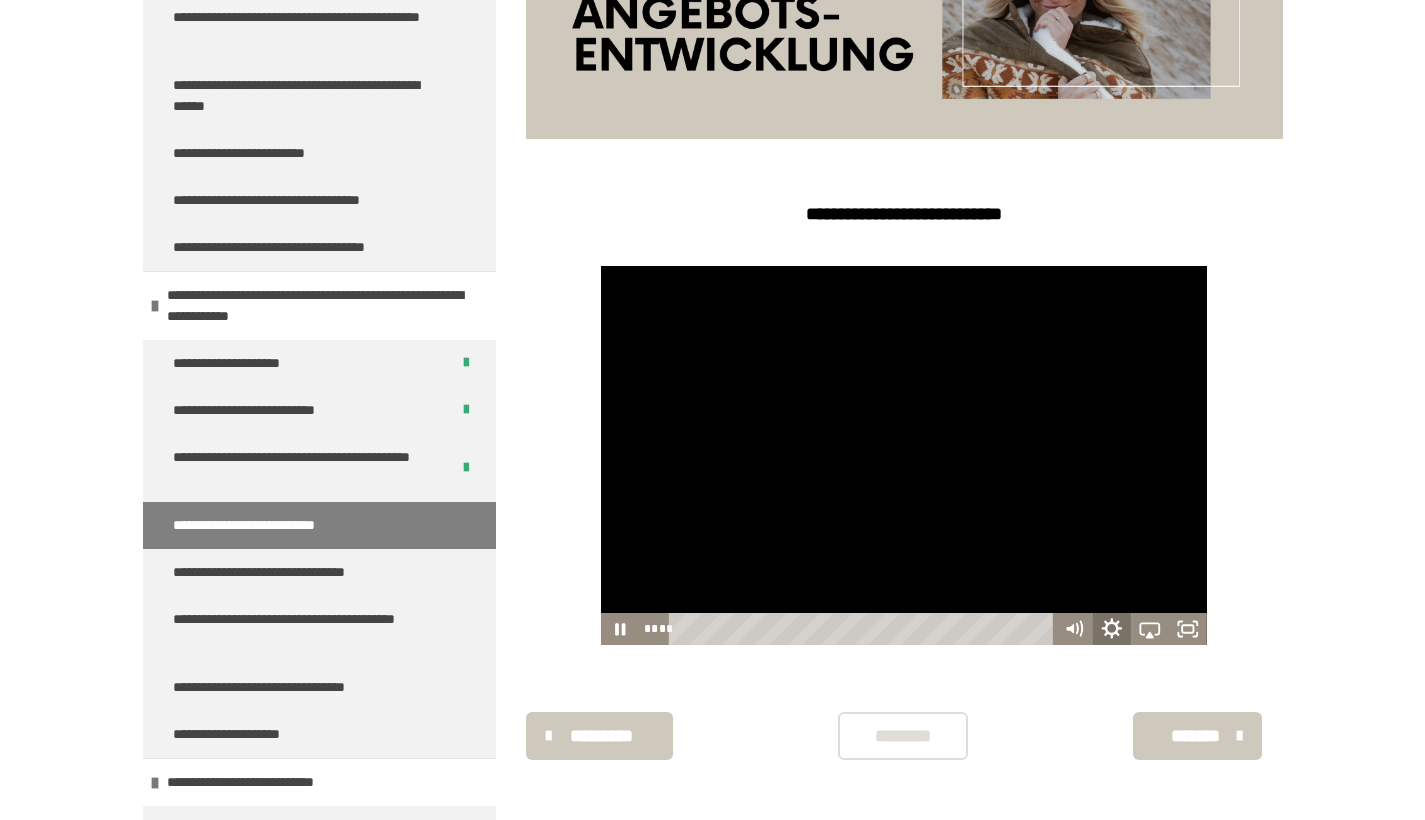click 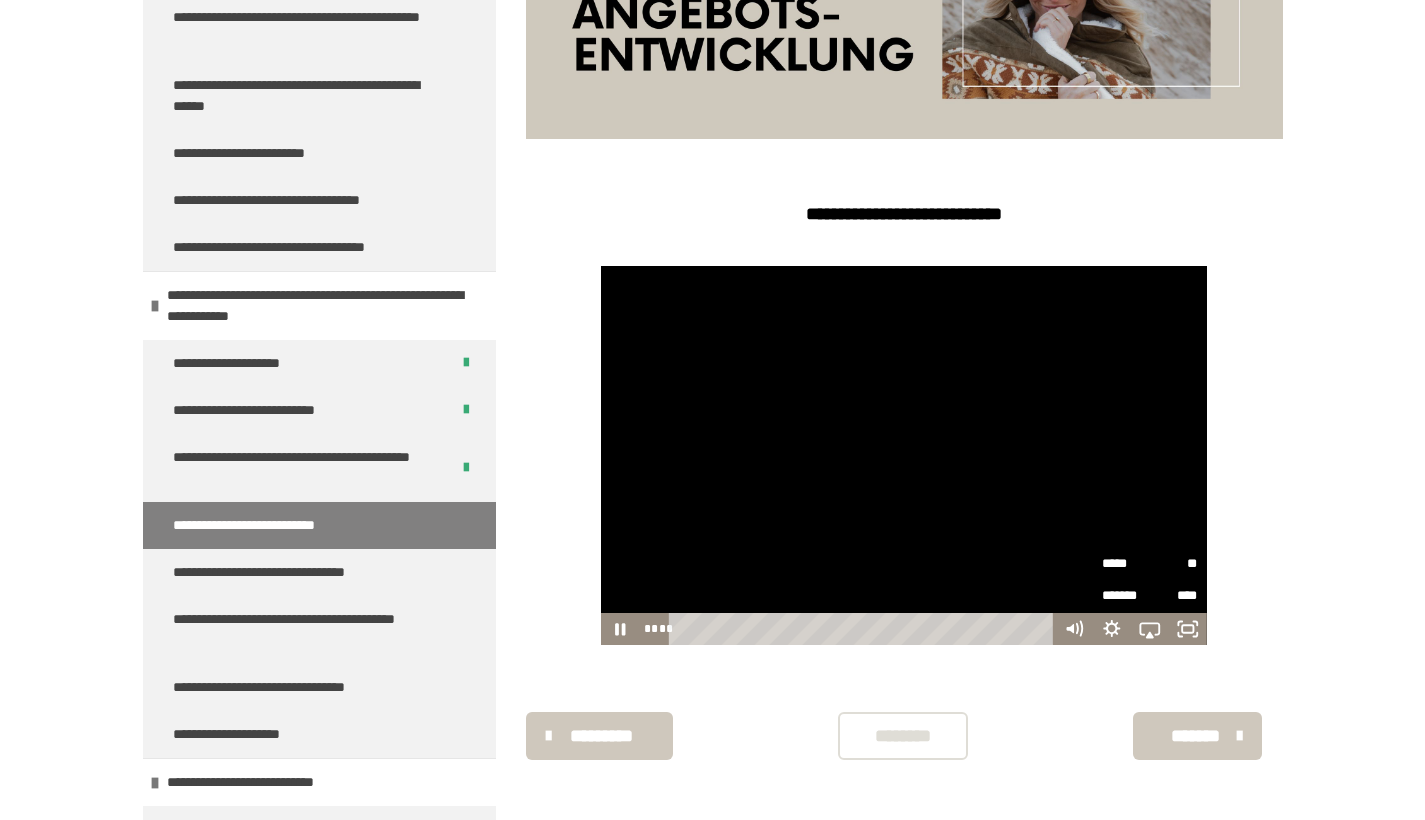 click on "**" at bounding box center [1174, 564] 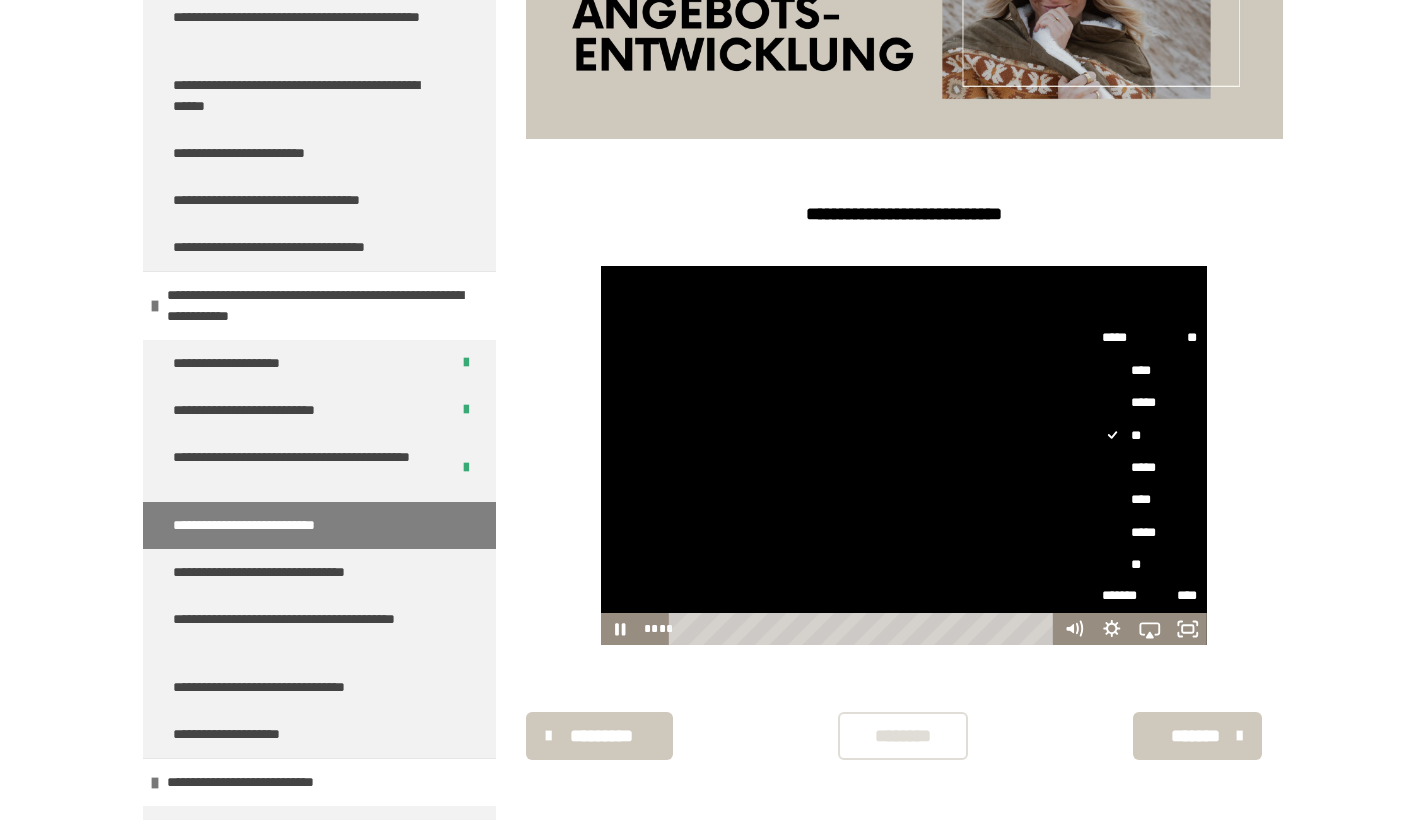 click on "*****" at bounding box center [1150, 467] 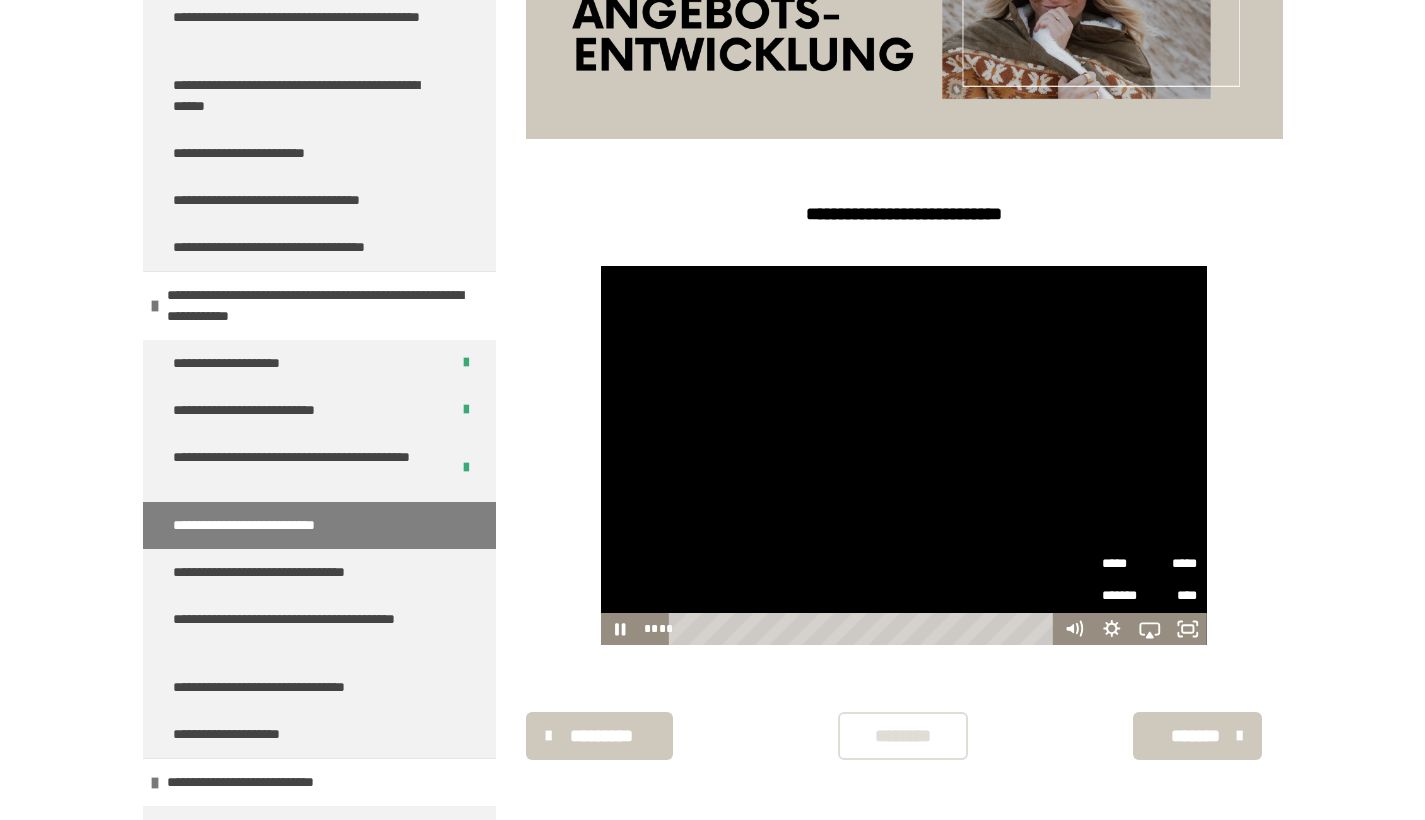 click on "**********" at bounding box center (712, 198) 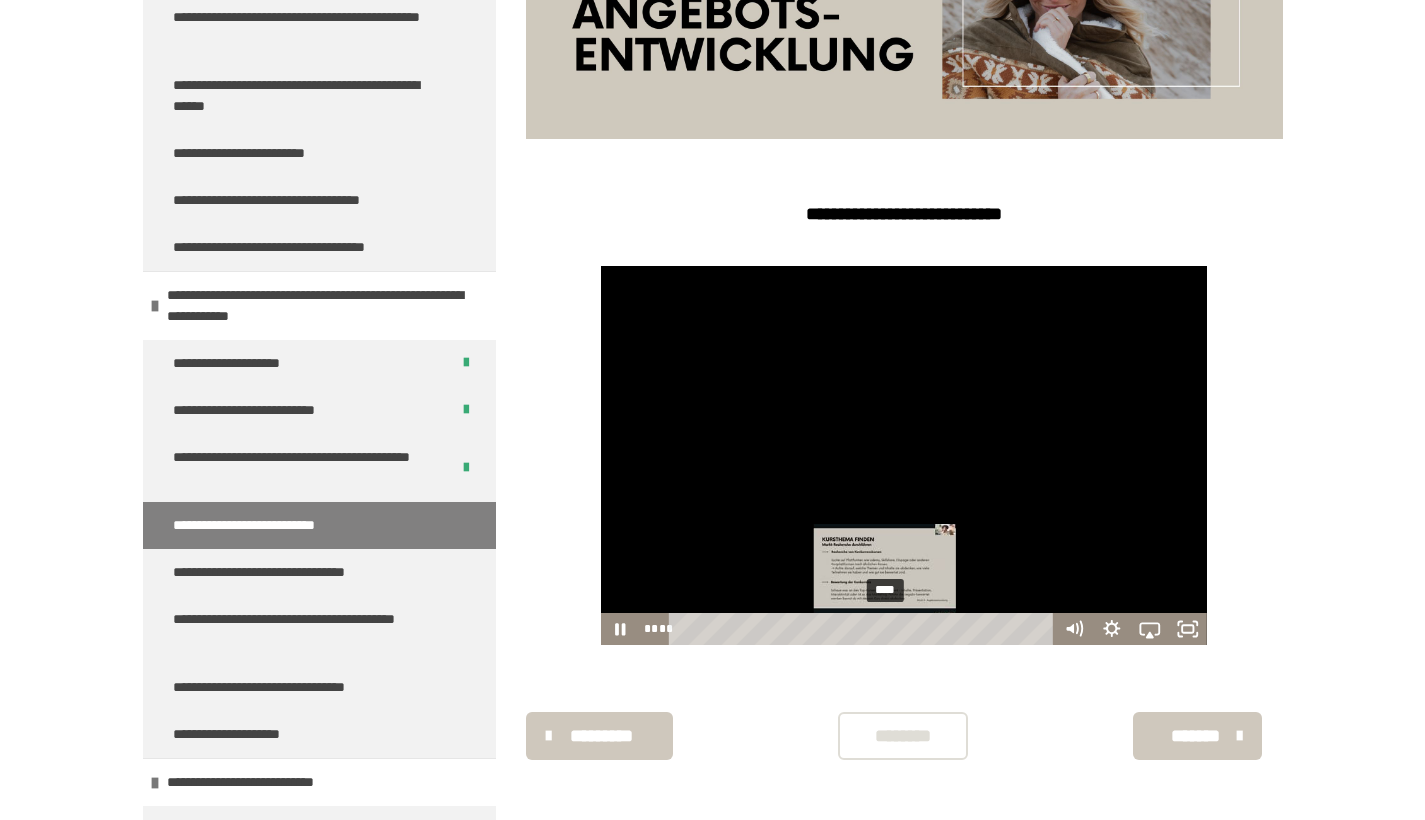 click on "****" at bounding box center [864, 629] 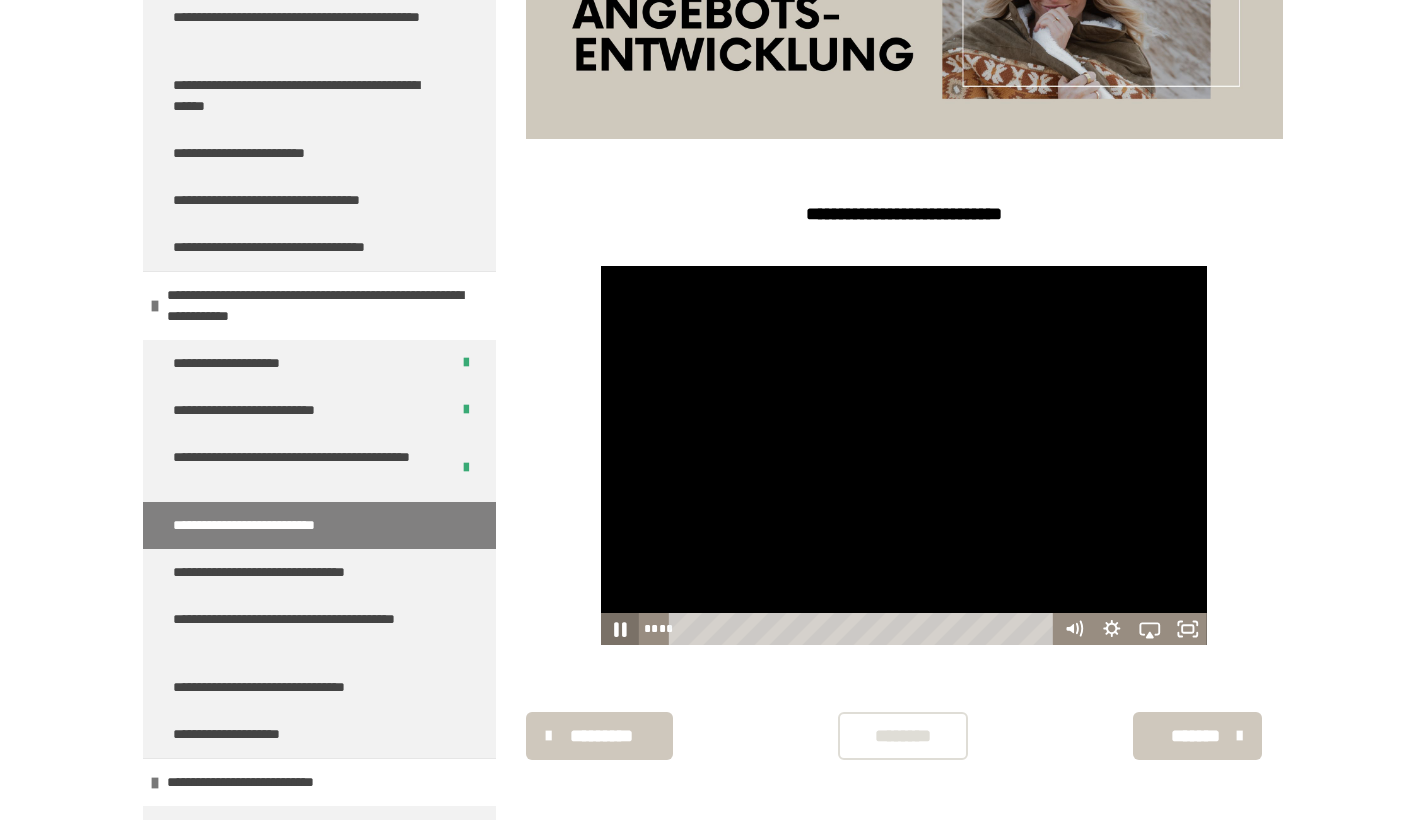 click 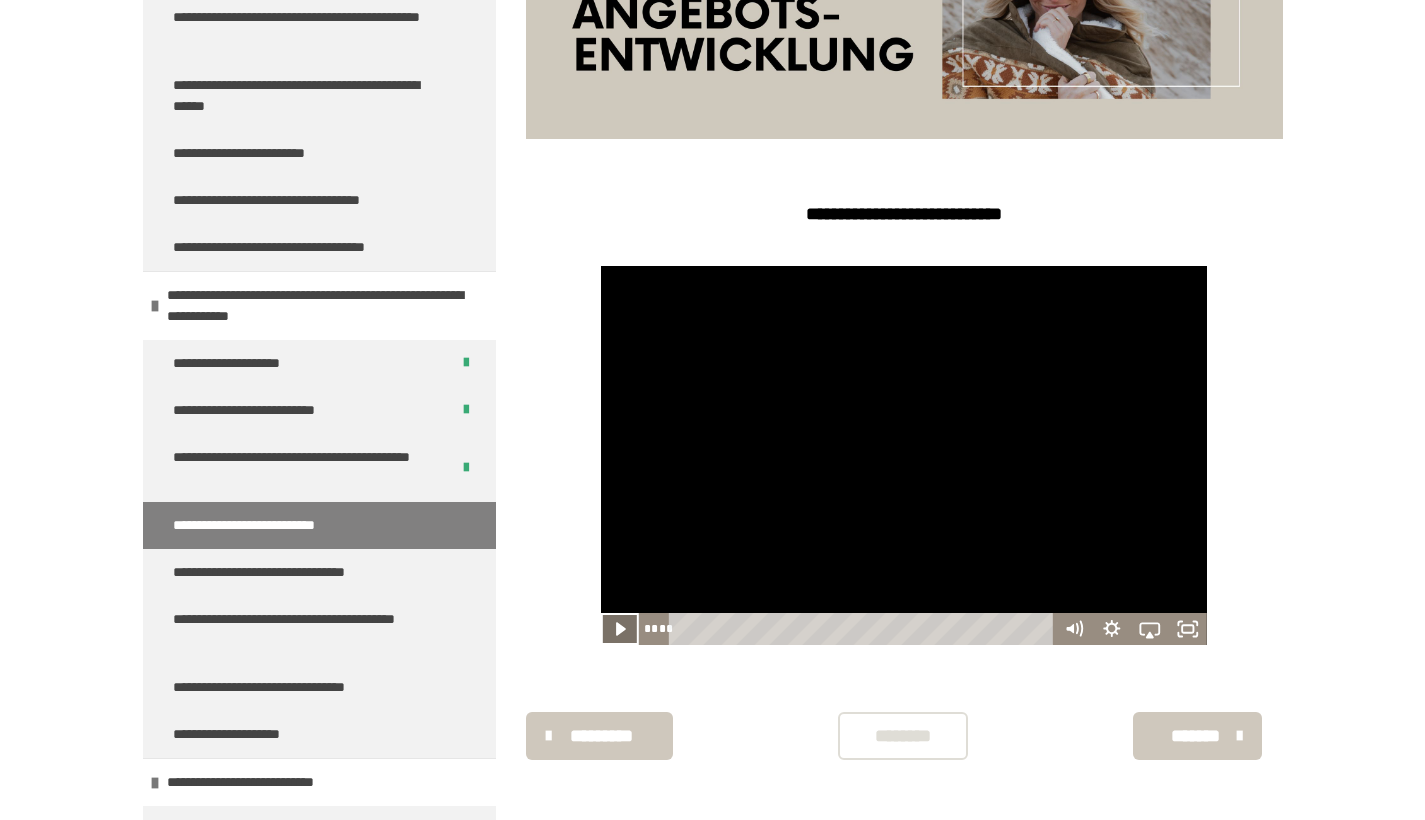 click 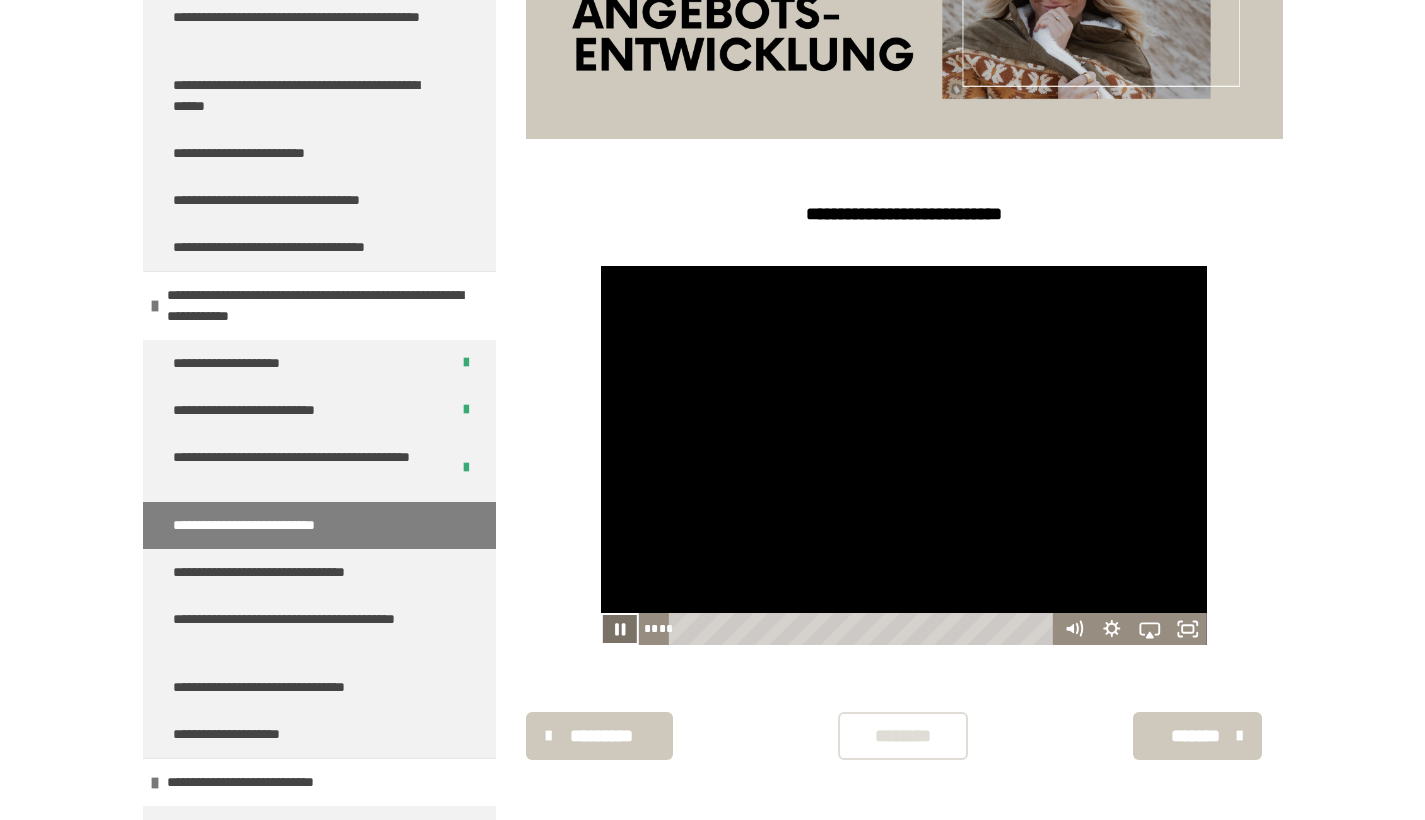 click 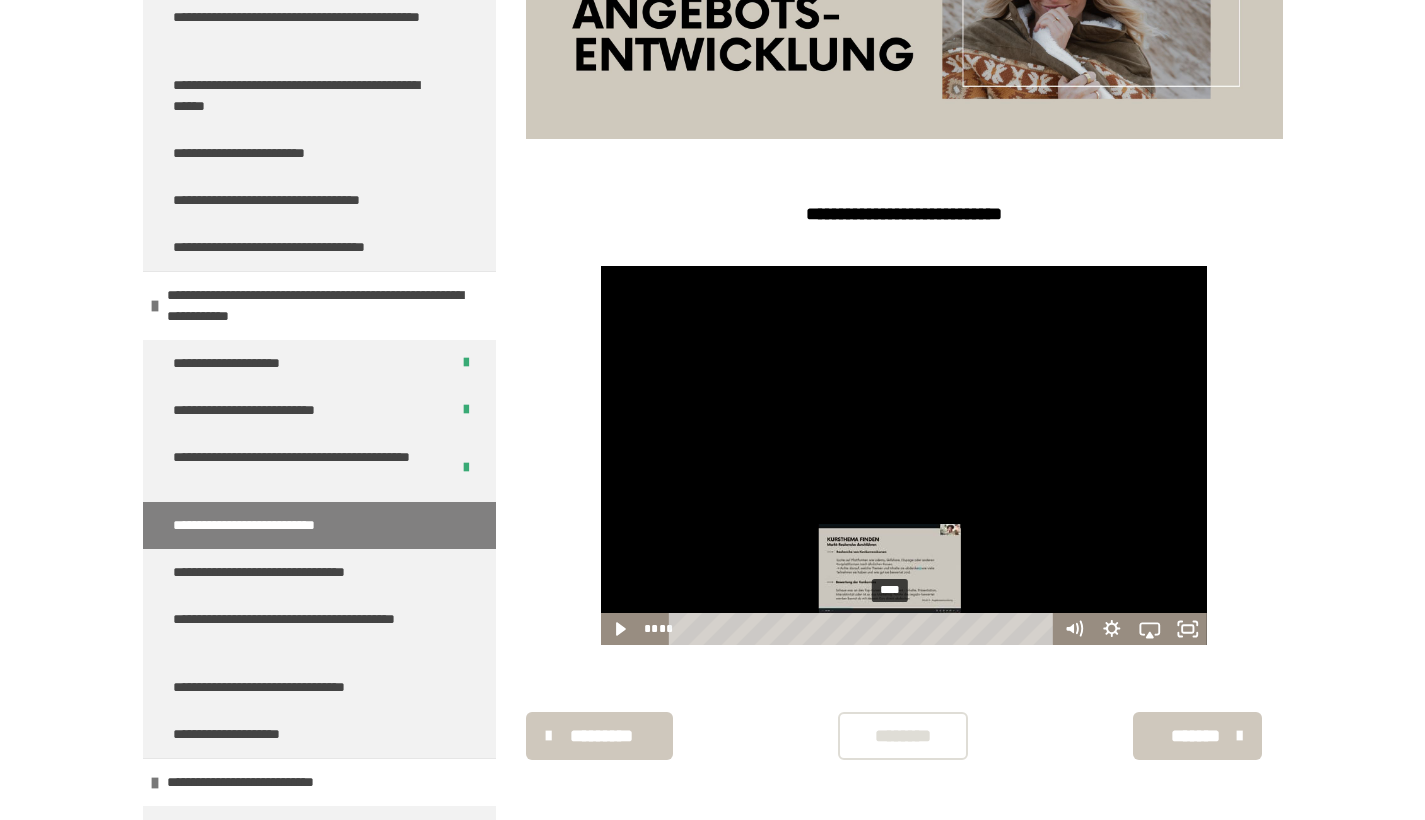click at bounding box center (889, 628) 